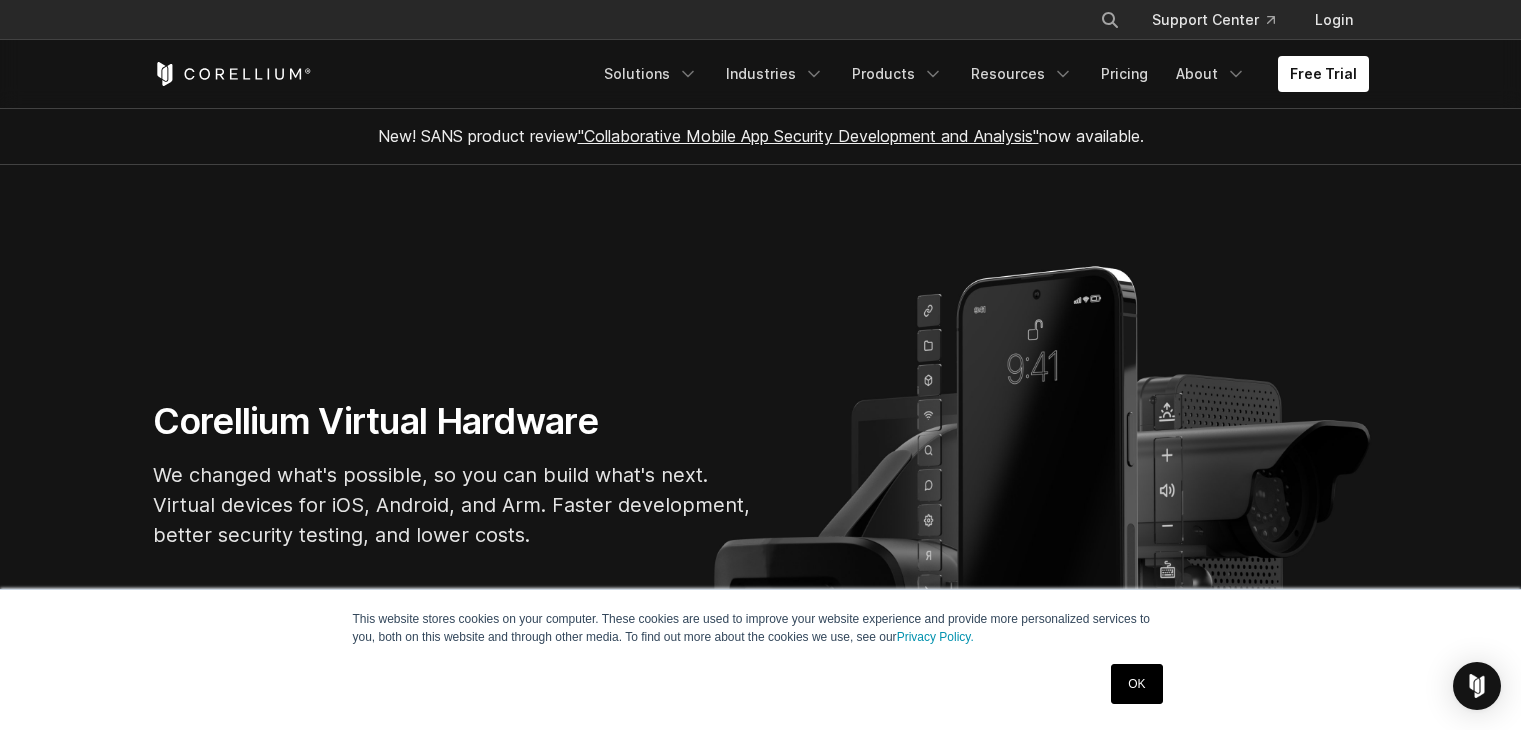 scroll, scrollTop: 200, scrollLeft: 0, axis: vertical 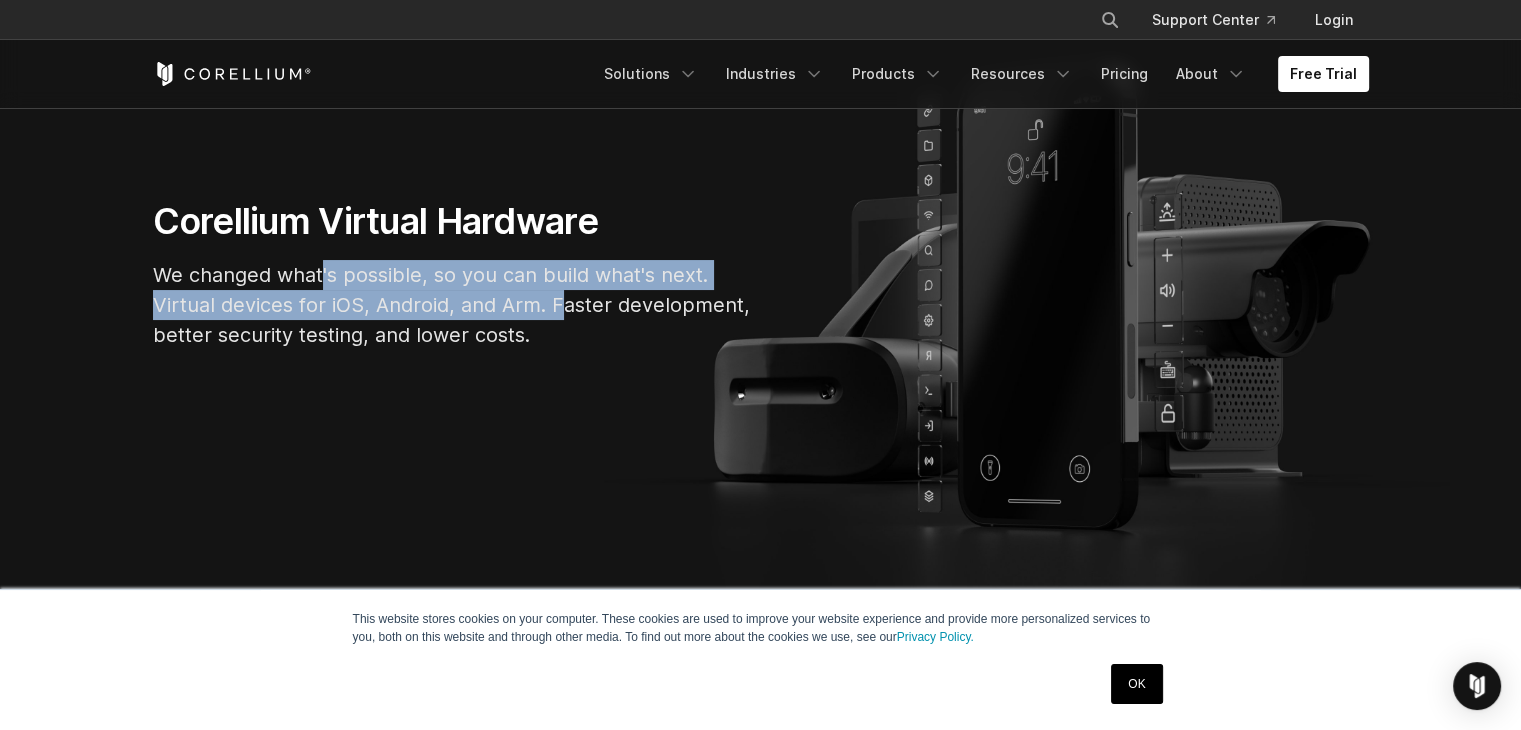 drag, startPoint x: 321, startPoint y: 286, endPoint x: 557, endPoint y: 305, distance: 236.7636 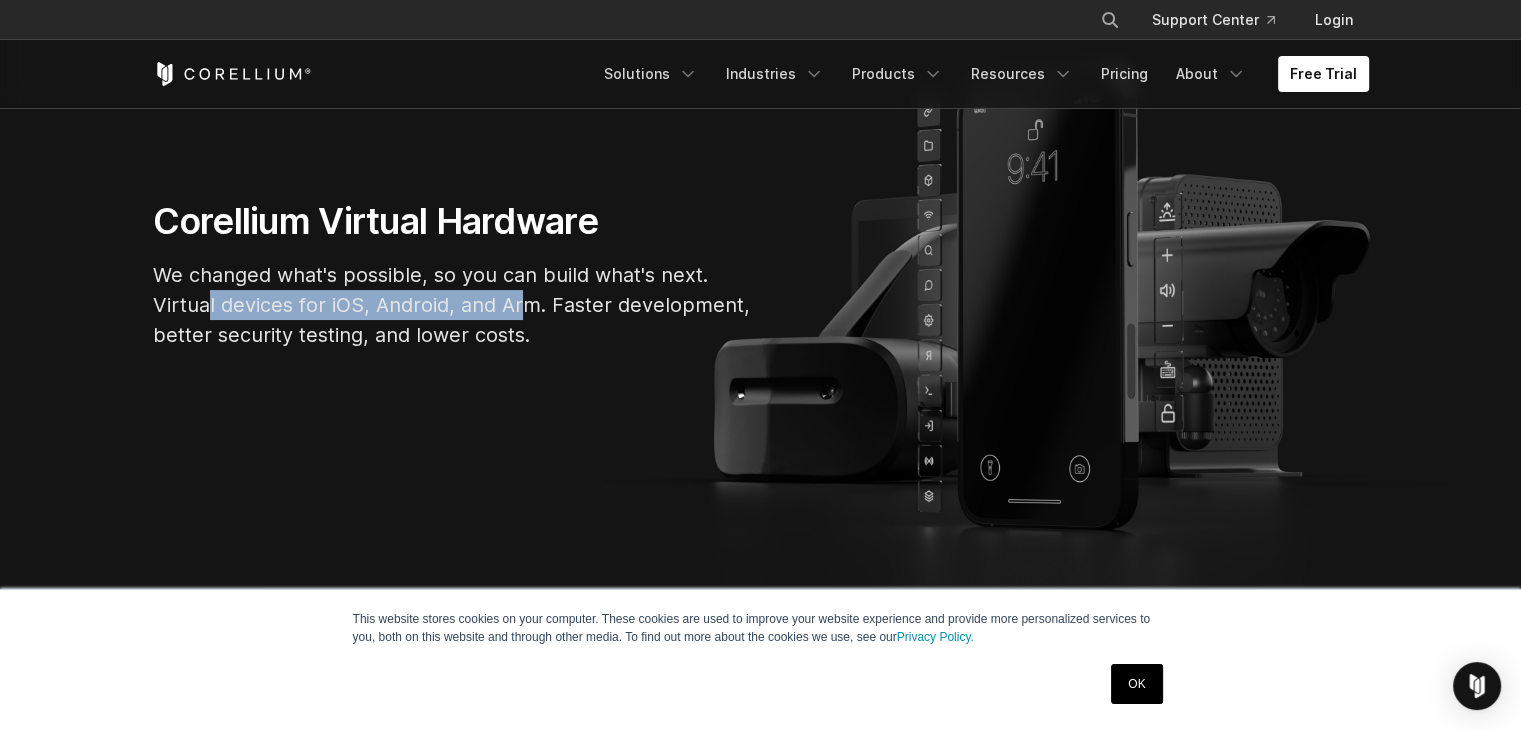drag, startPoint x: 299, startPoint y: 314, endPoint x: 517, endPoint y: 308, distance: 218.08255 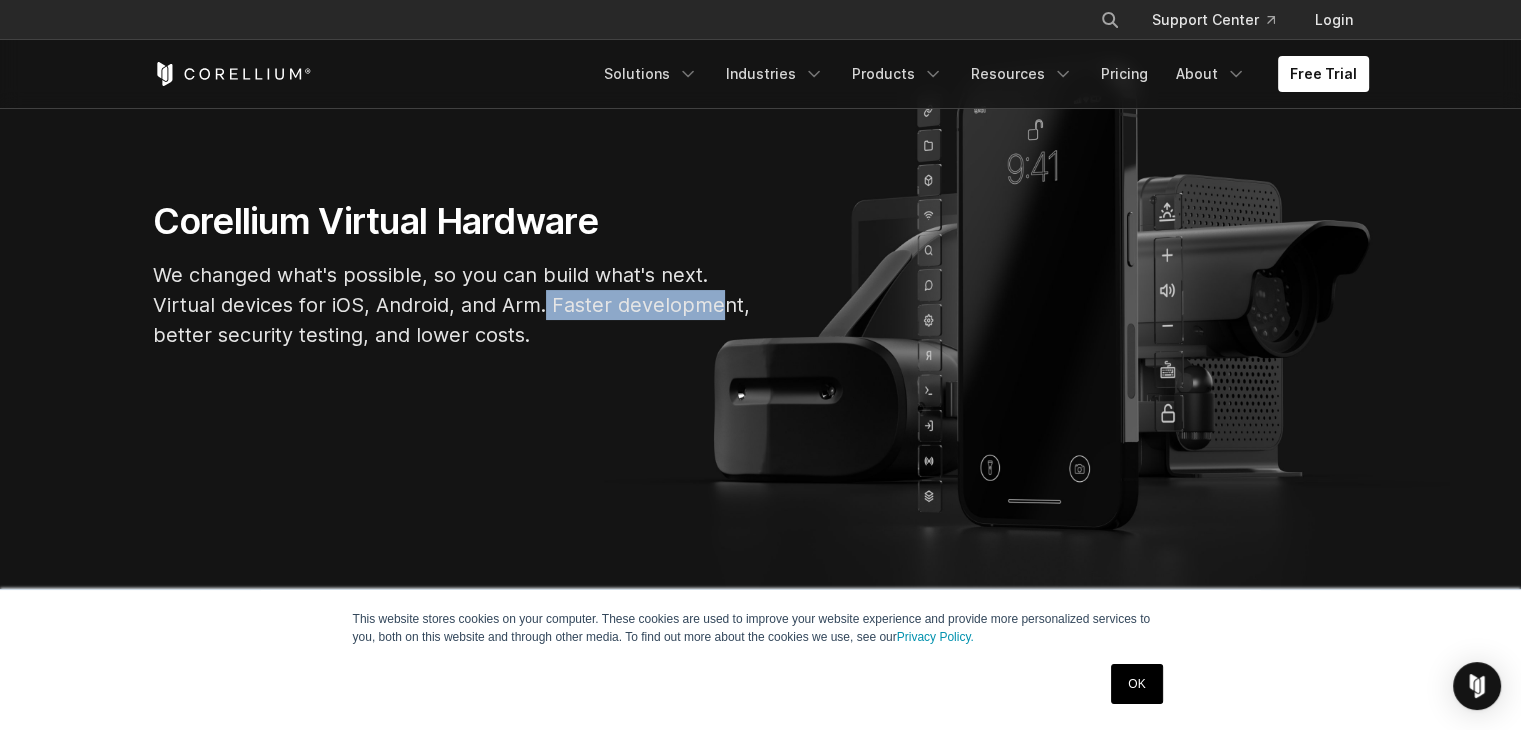 drag, startPoint x: 648, startPoint y: 305, endPoint x: 723, endPoint y: 307, distance: 75.026665 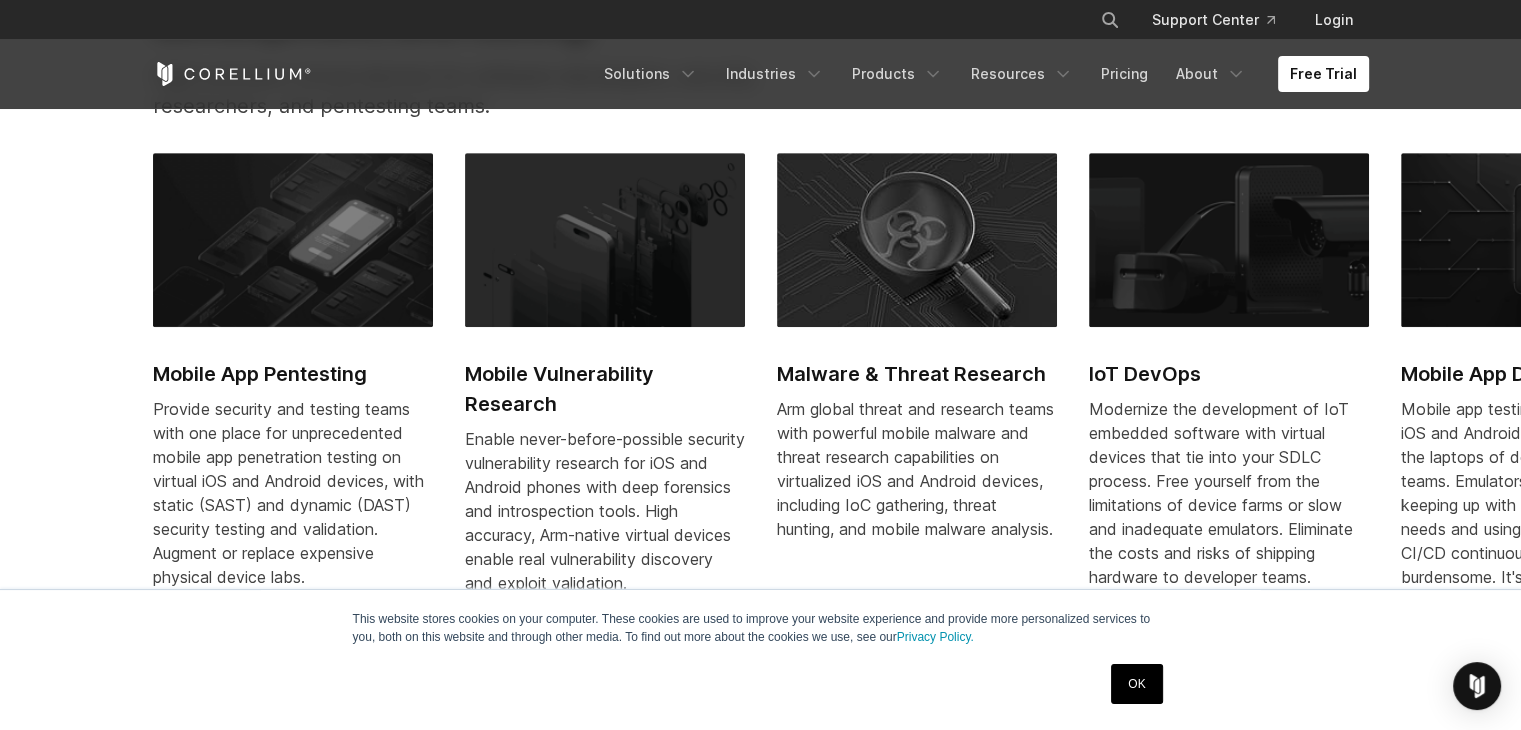 scroll, scrollTop: 900, scrollLeft: 0, axis: vertical 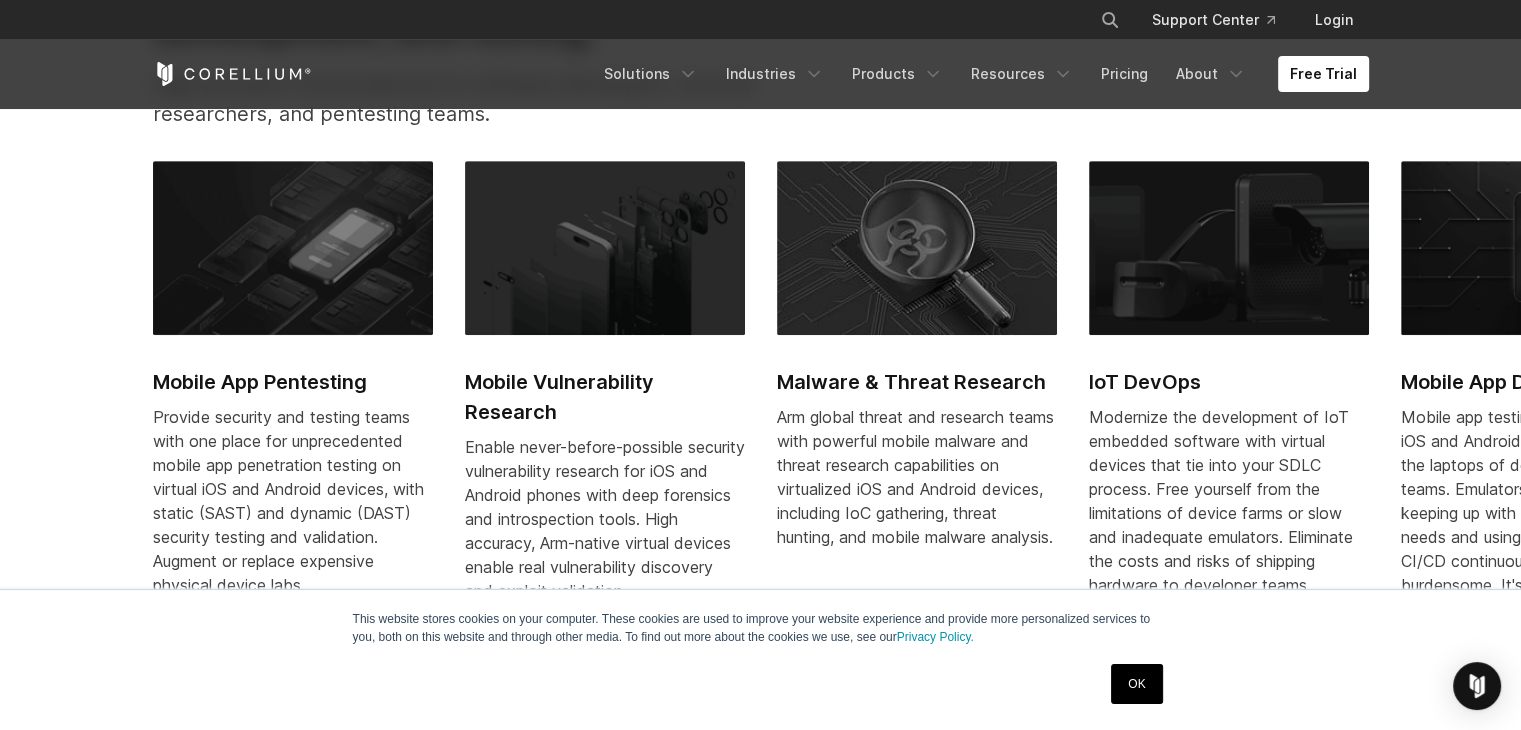 click at bounding box center (605, 248) 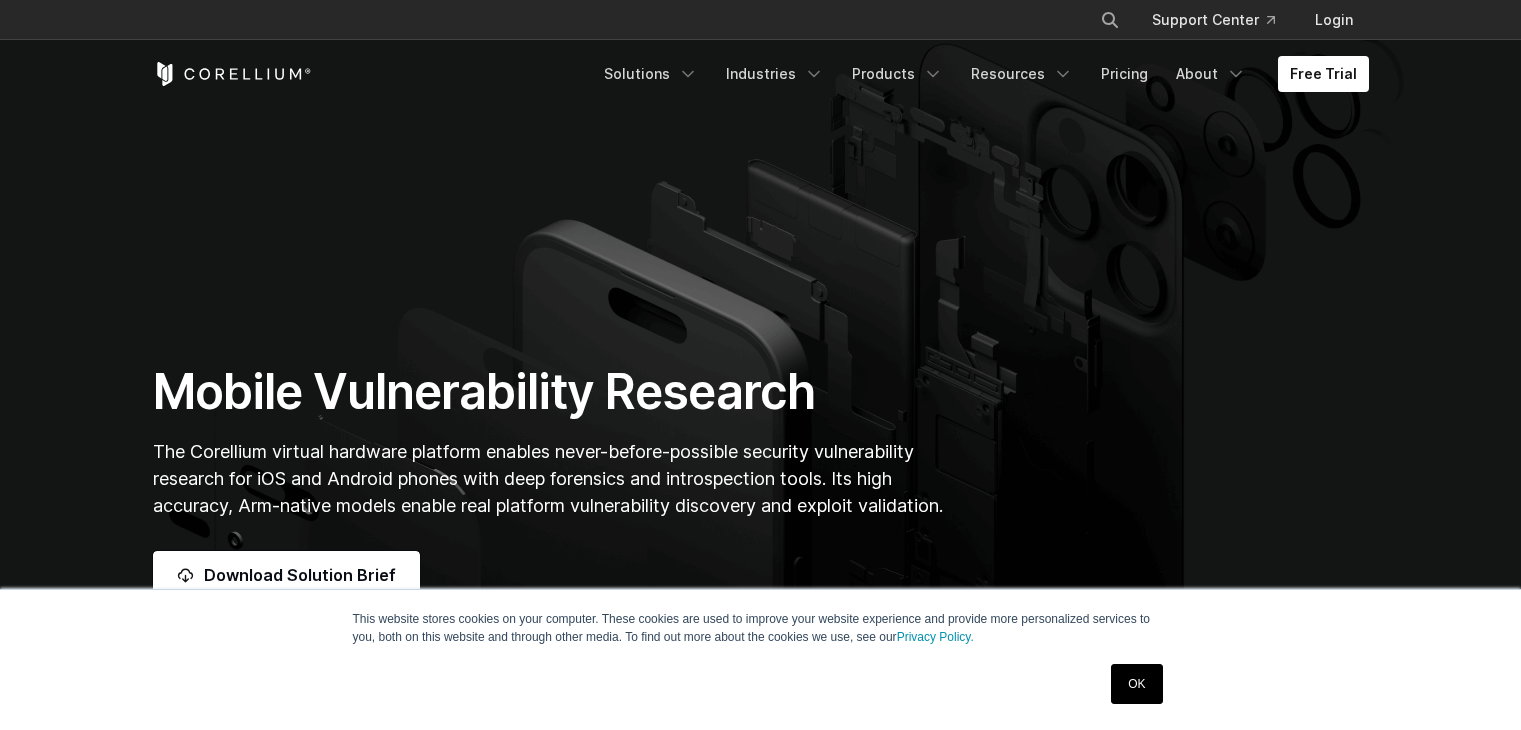 scroll, scrollTop: 0, scrollLeft: 0, axis: both 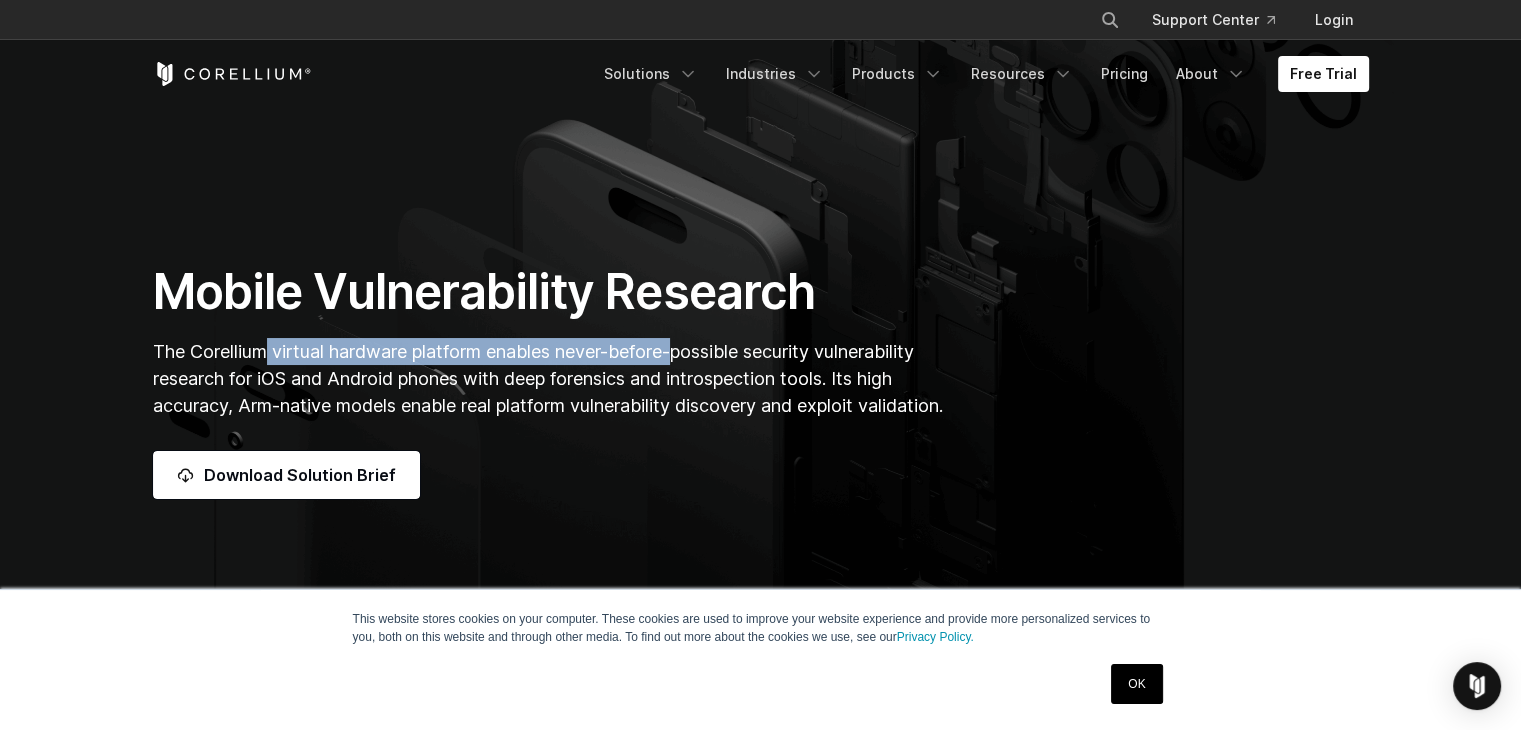 drag, startPoint x: 294, startPoint y: 335, endPoint x: 689, endPoint y: 320, distance: 395.2847 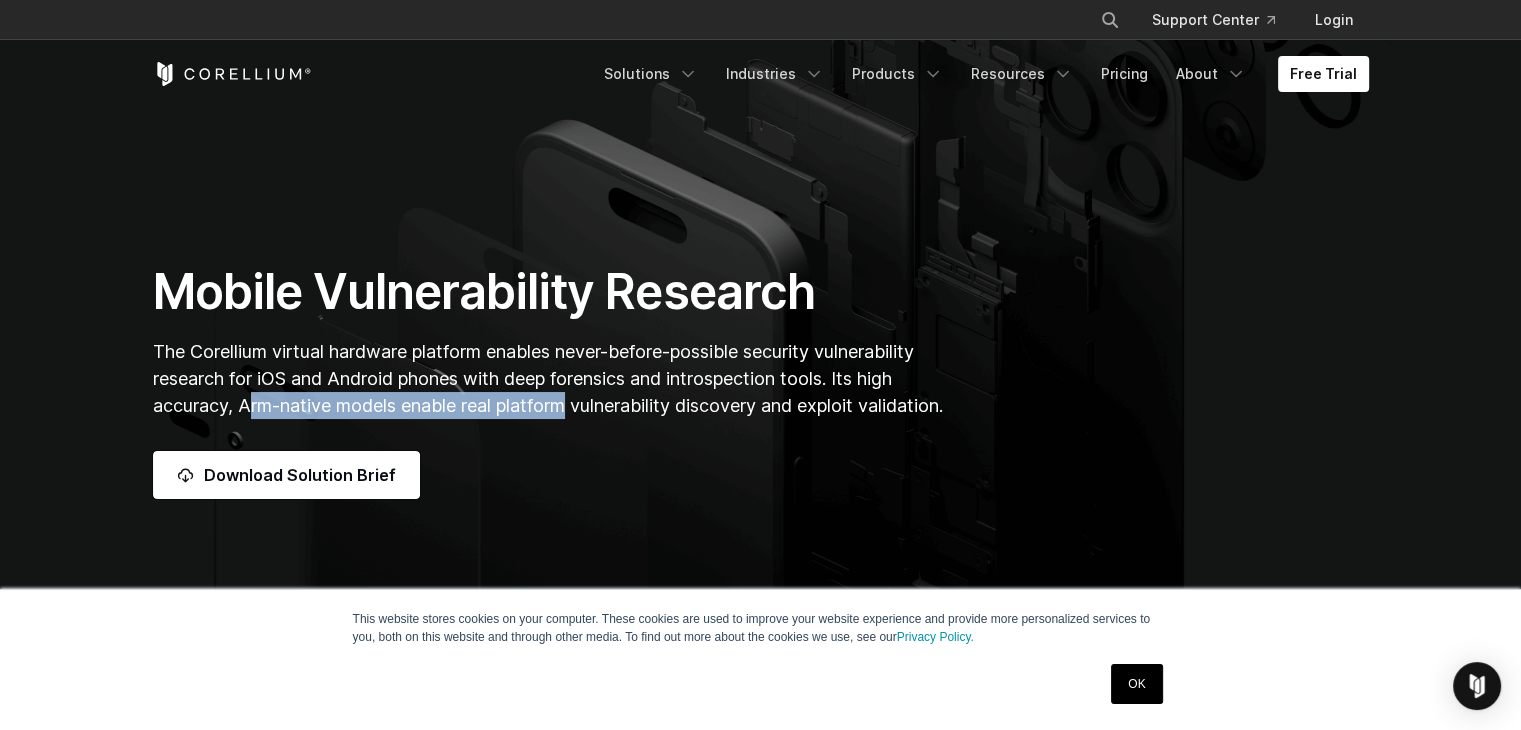 drag, startPoint x: 254, startPoint y: 379, endPoint x: 571, endPoint y: 388, distance: 317.12775 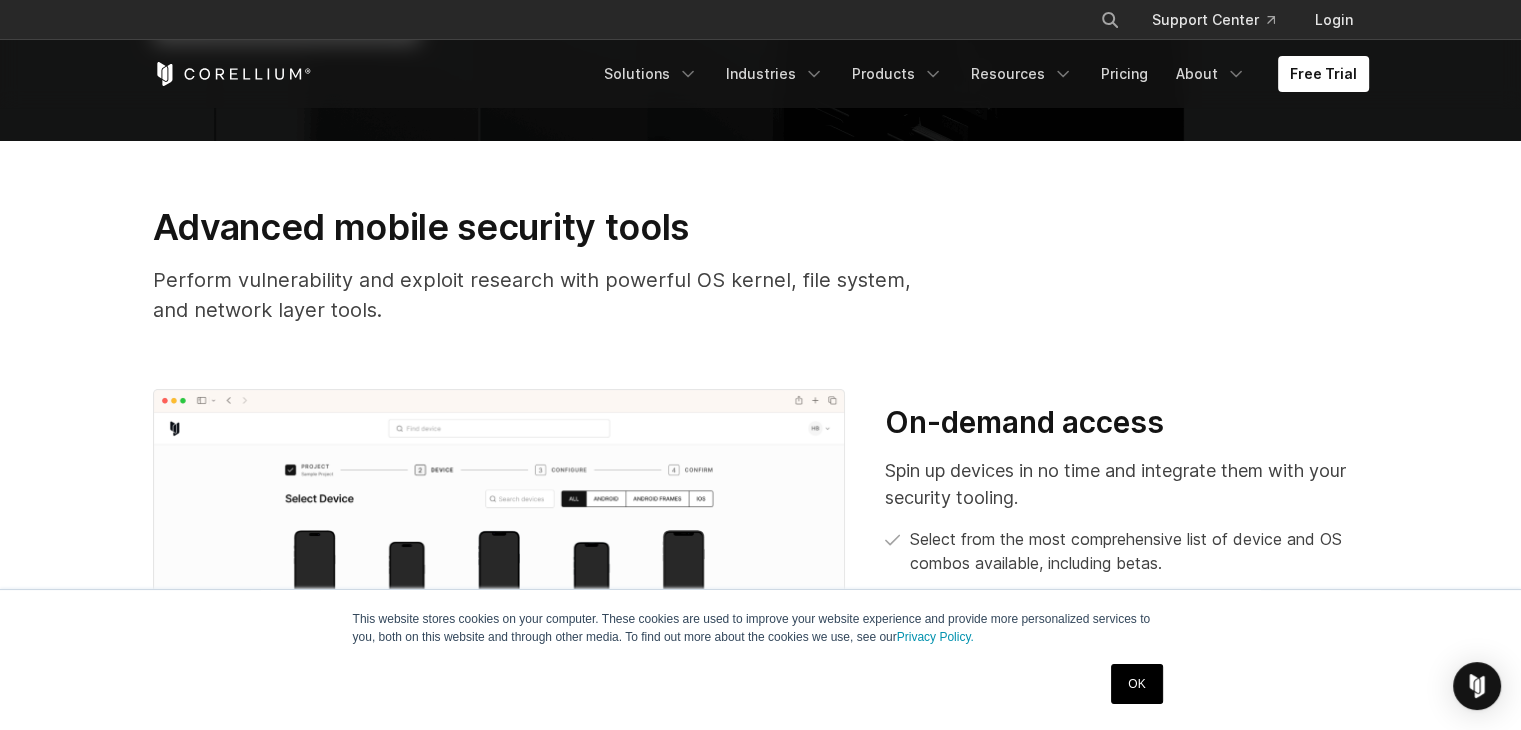 scroll, scrollTop: 600, scrollLeft: 0, axis: vertical 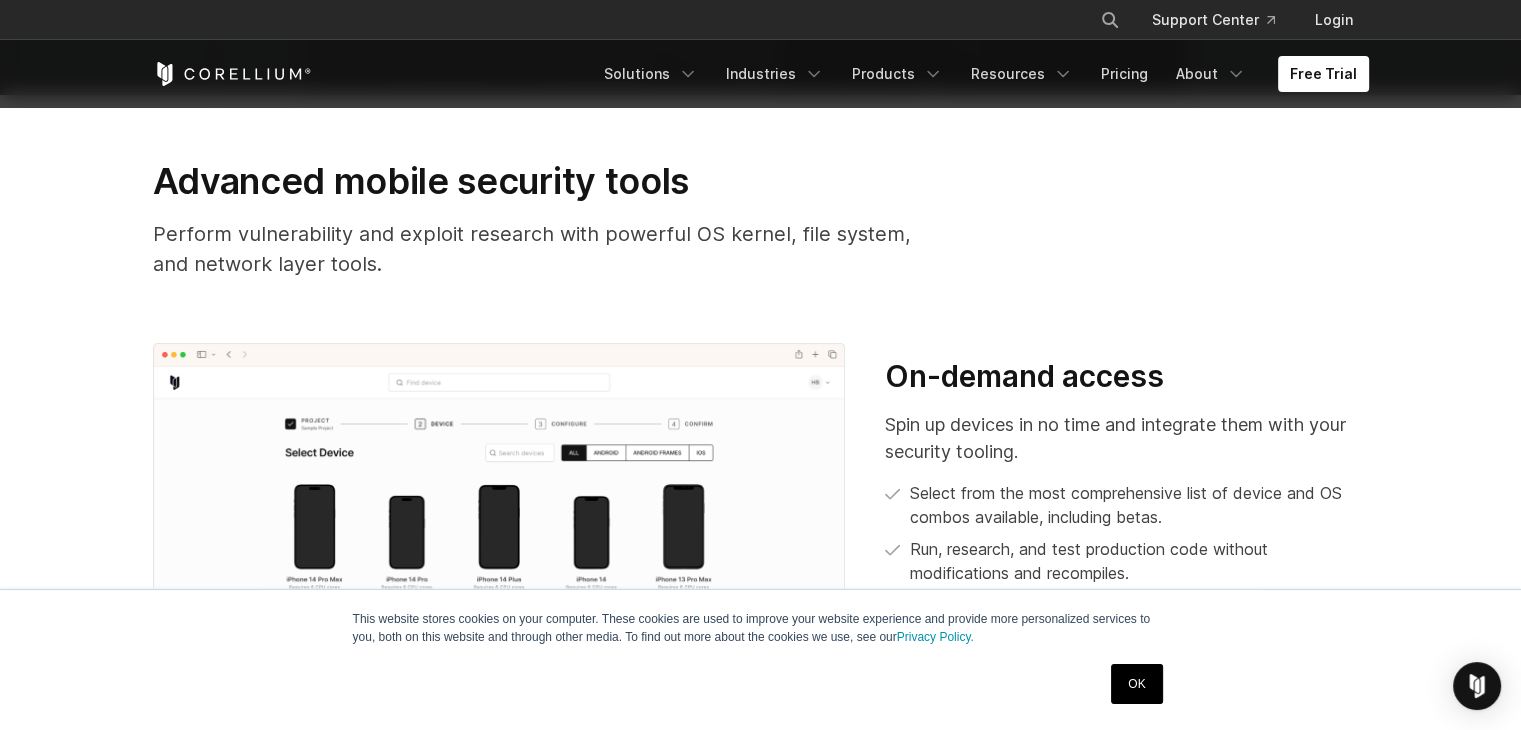 click on "OK" at bounding box center (1136, 684) 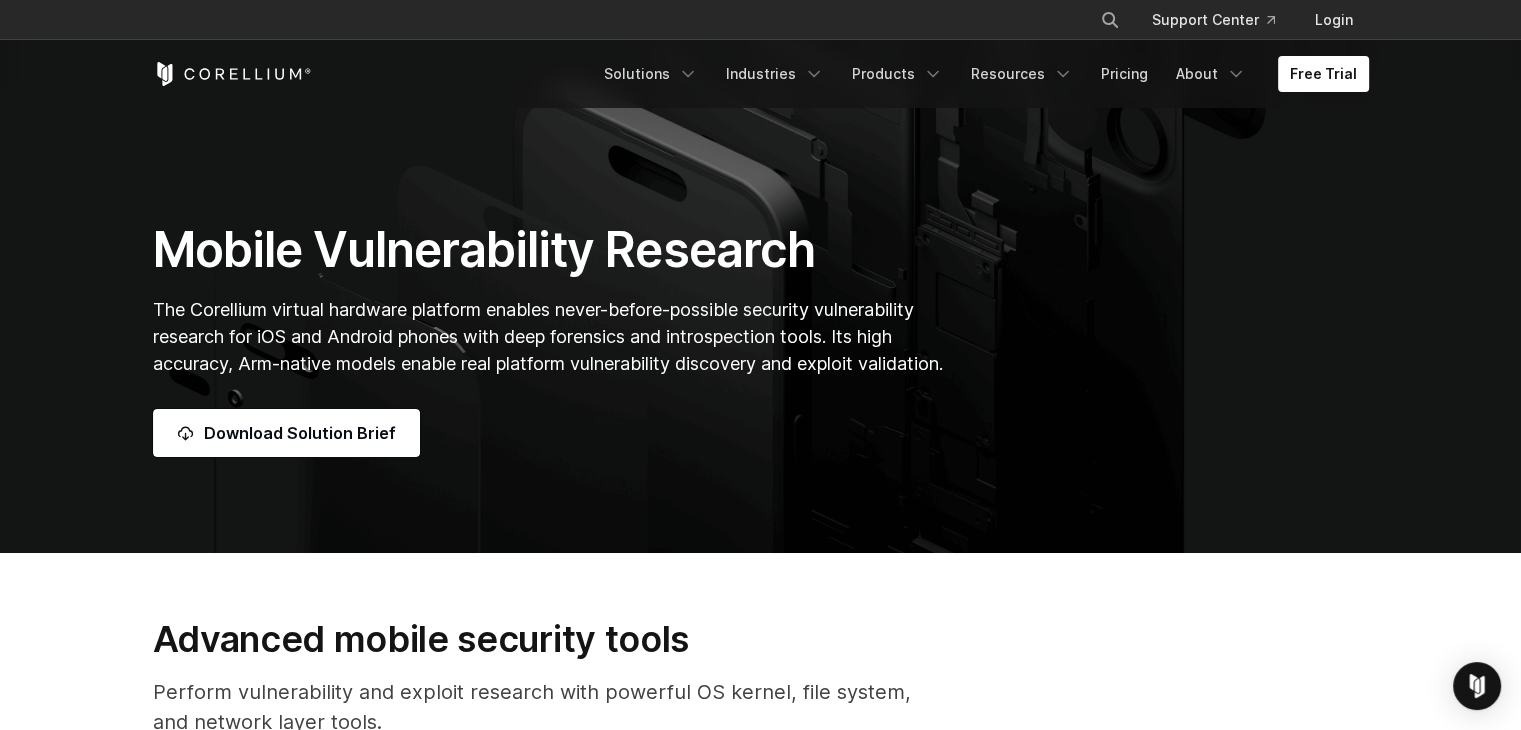 scroll, scrollTop: 100, scrollLeft: 0, axis: vertical 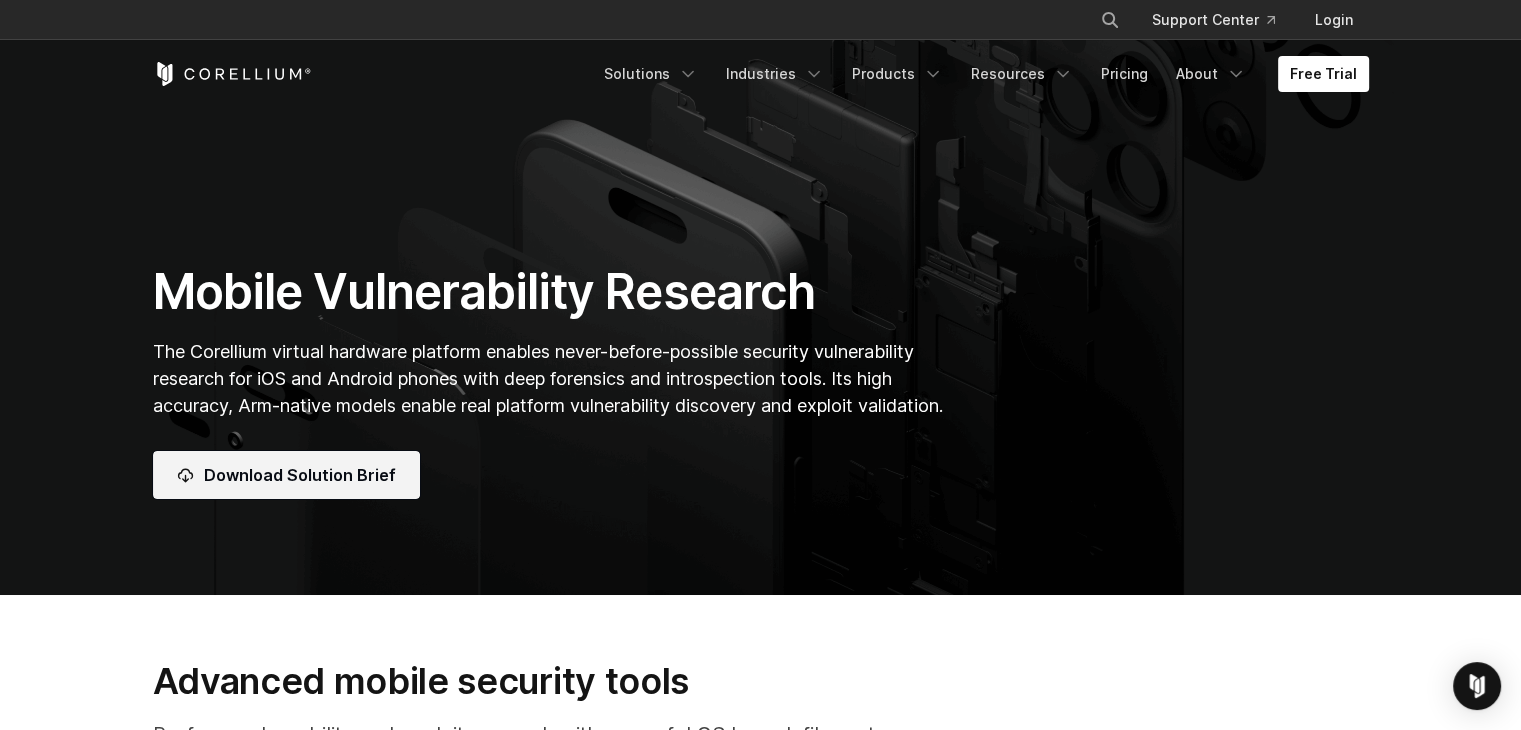 click on "Download Solution Brief" at bounding box center (286, 475) 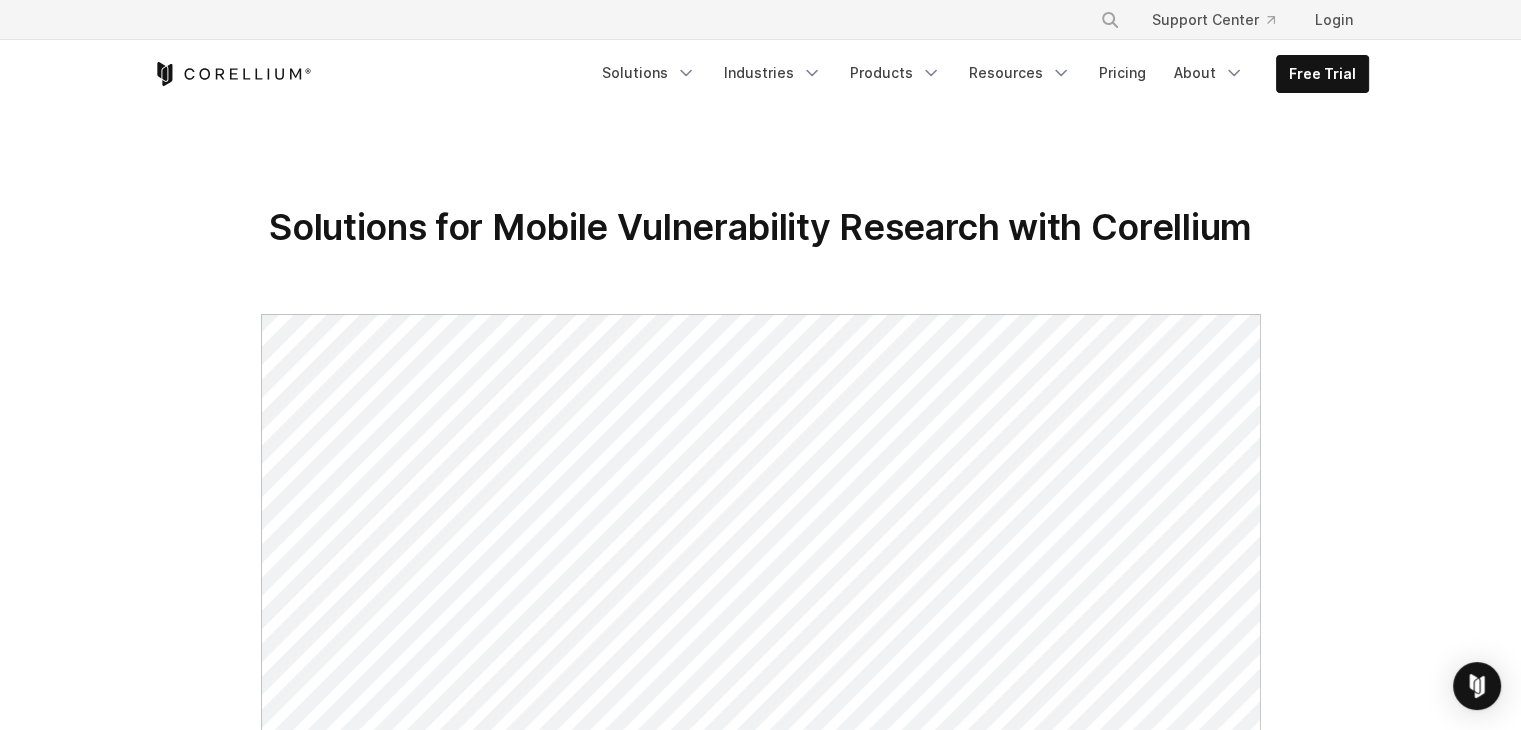 scroll, scrollTop: 0, scrollLeft: 0, axis: both 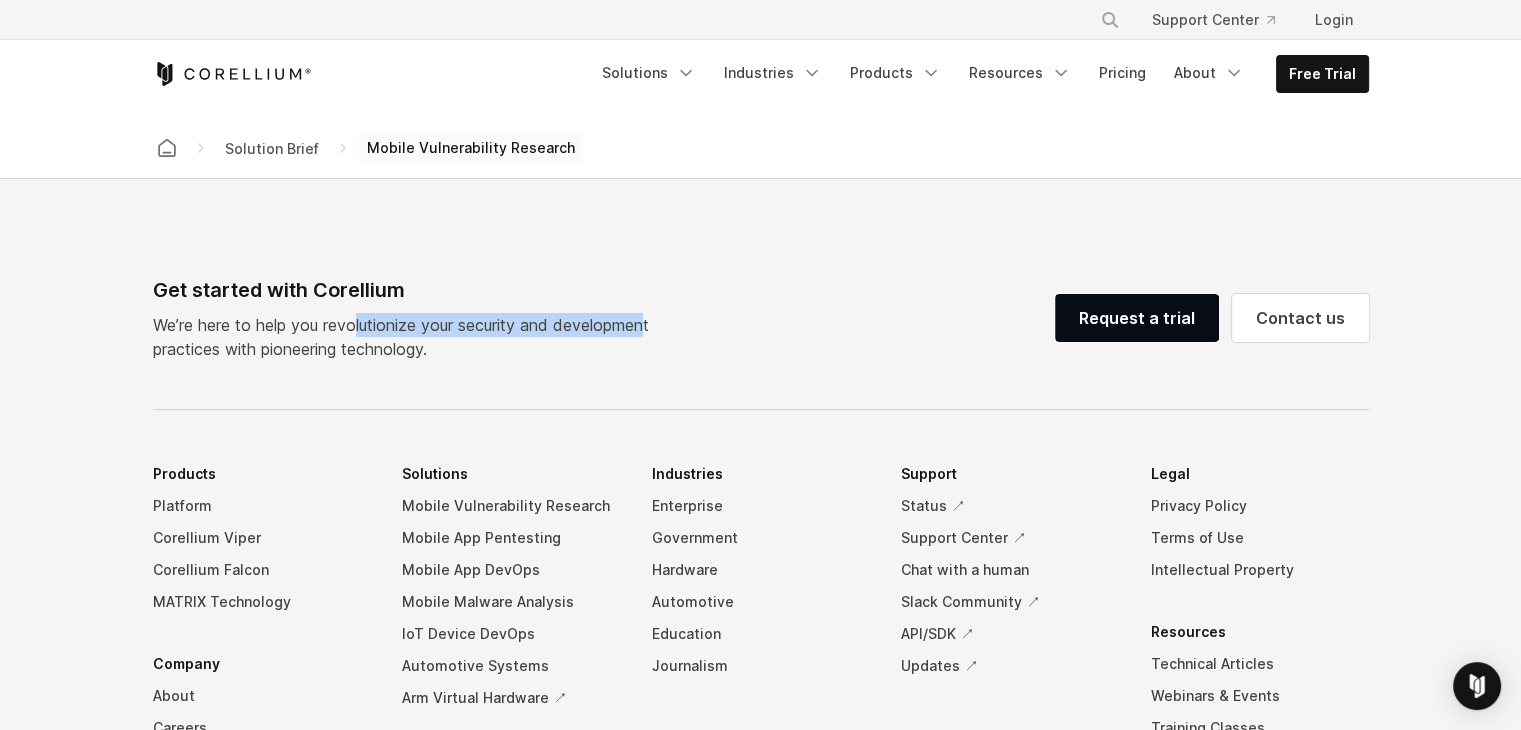 drag, startPoint x: 304, startPoint y: 328, endPoint x: 588, endPoint y: 326, distance: 284.00705 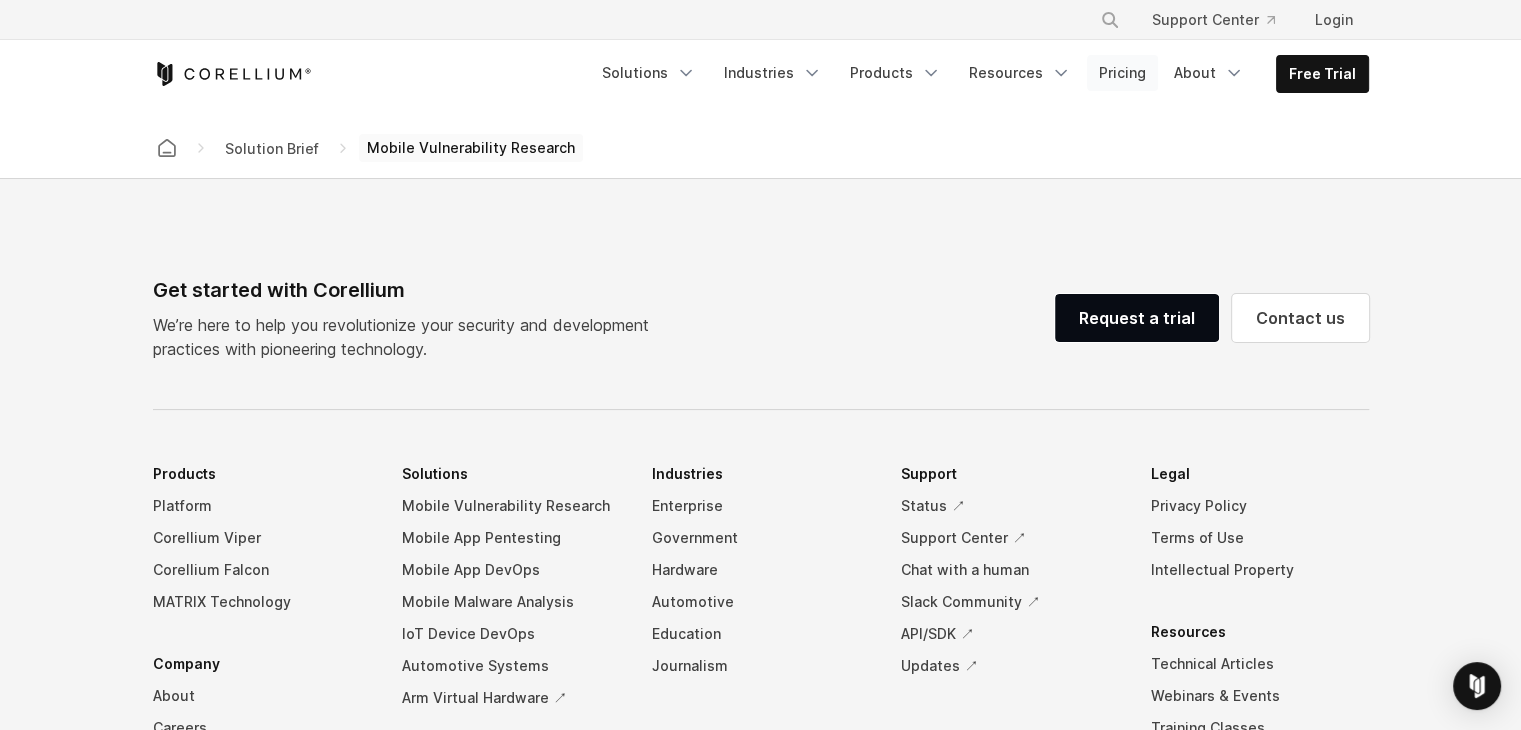 click on "Pricing" at bounding box center (1122, 73) 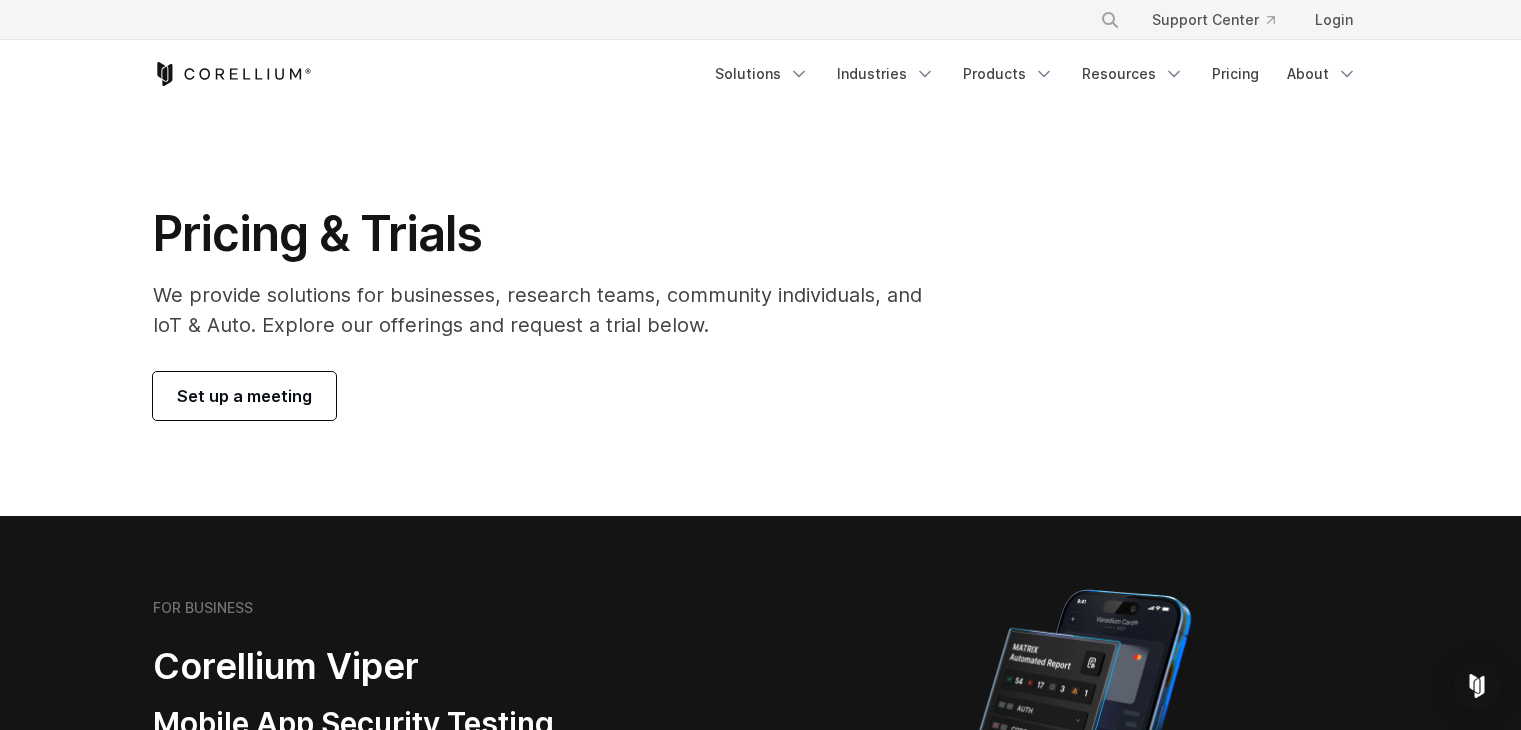 scroll, scrollTop: 0, scrollLeft: 0, axis: both 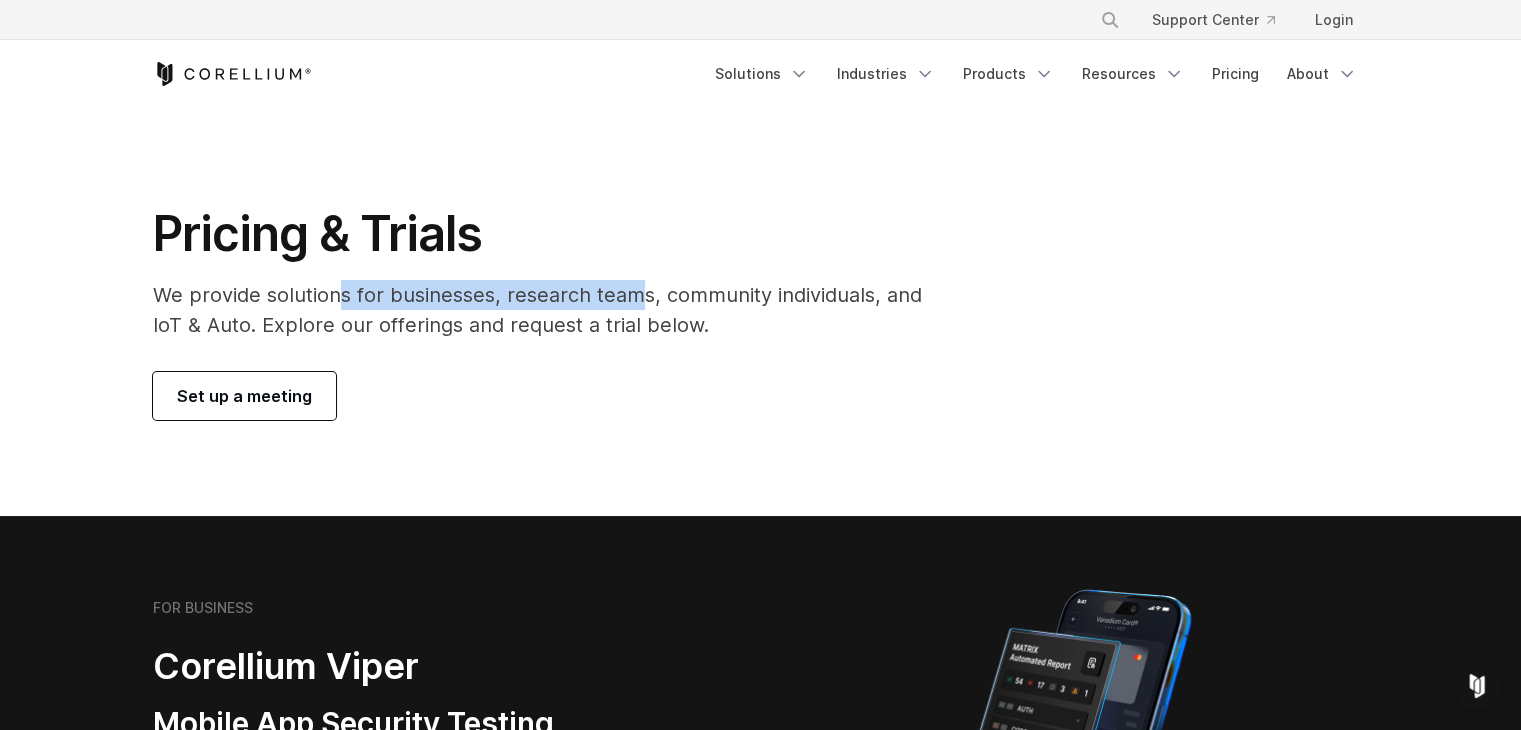 drag, startPoint x: 336, startPoint y: 286, endPoint x: 635, endPoint y: 277, distance: 299.1354 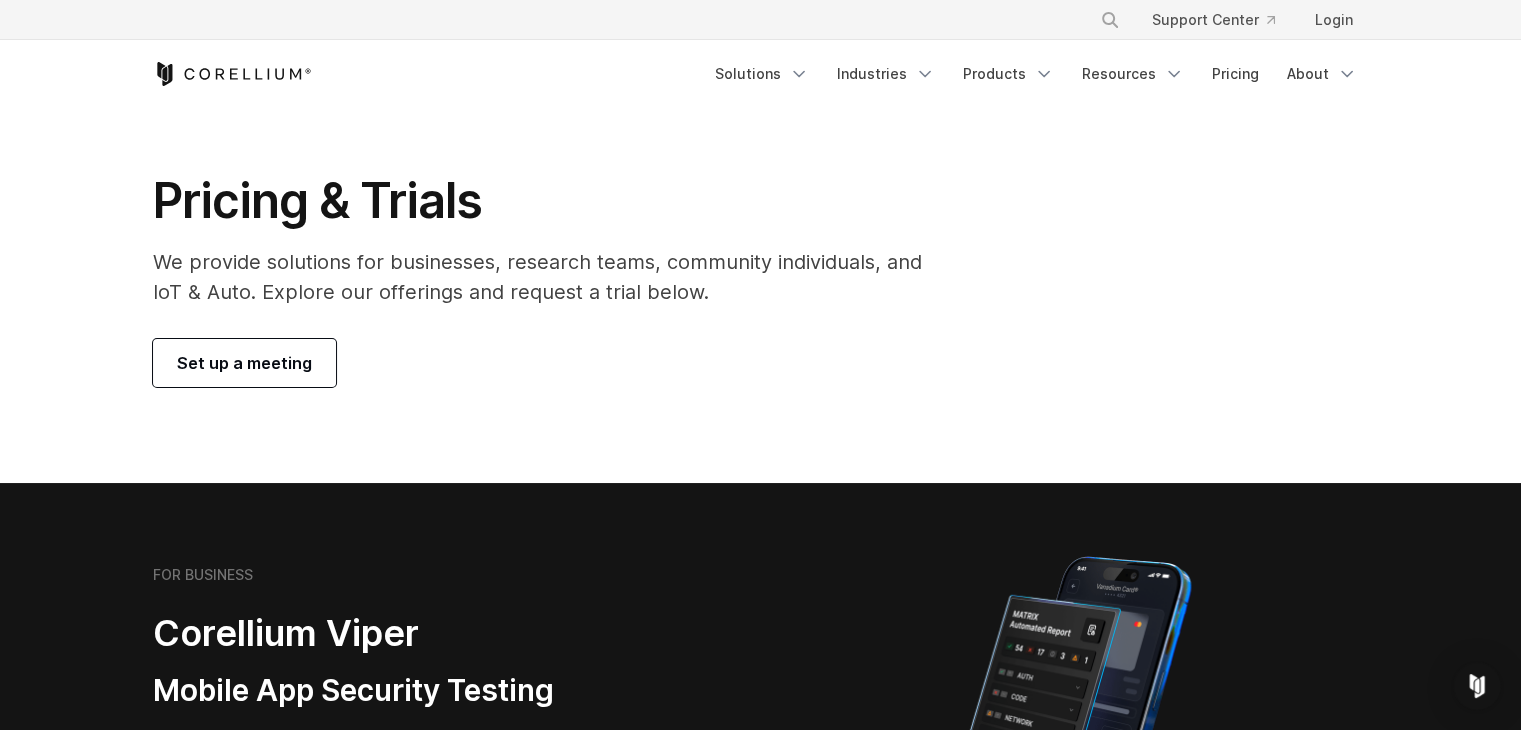 scroll, scrollTop: 100, scrollLeft: 0, axis: vertical 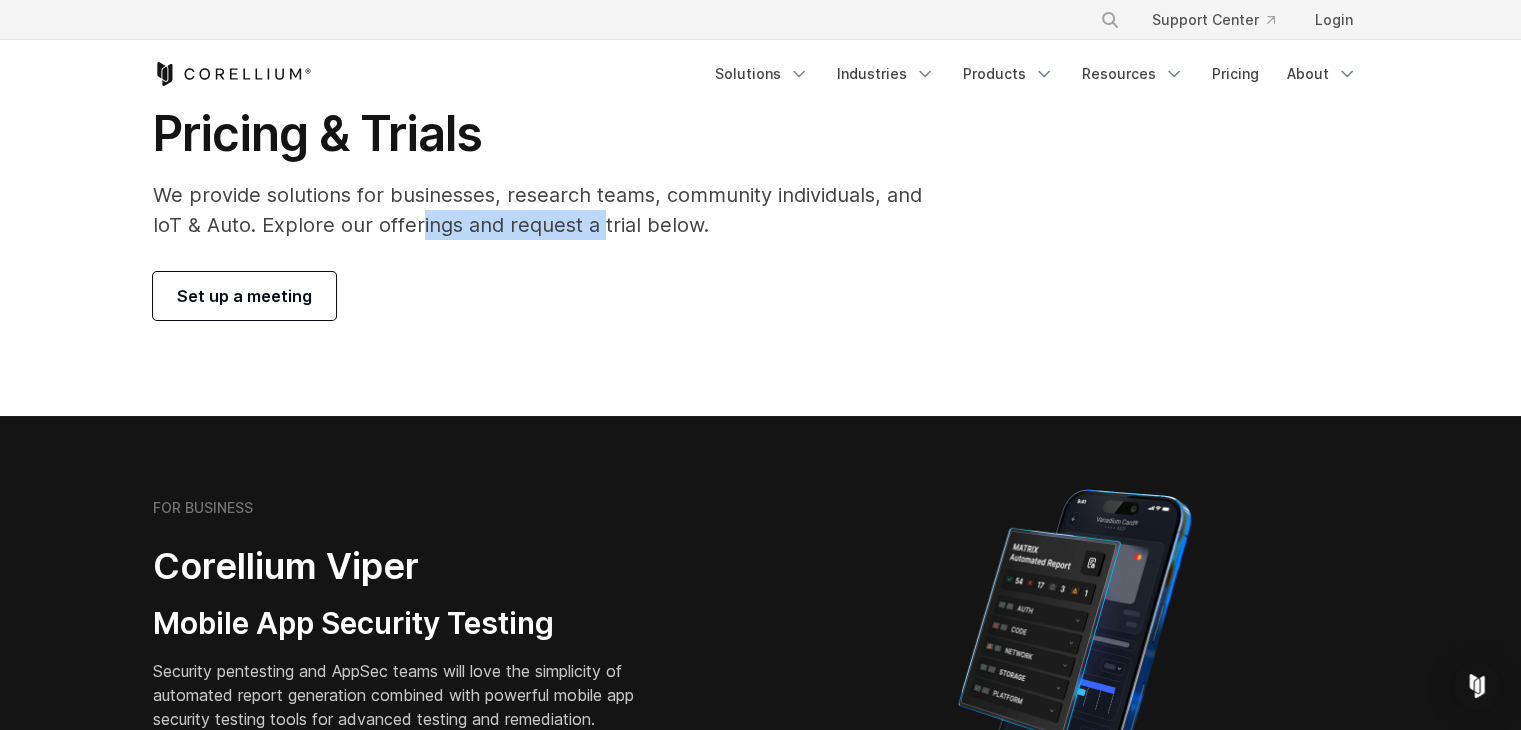 drag, startPoint x: 435, startPoint y: 221, endPoint x: 598, endPoint y: 212, distance: 163.24828 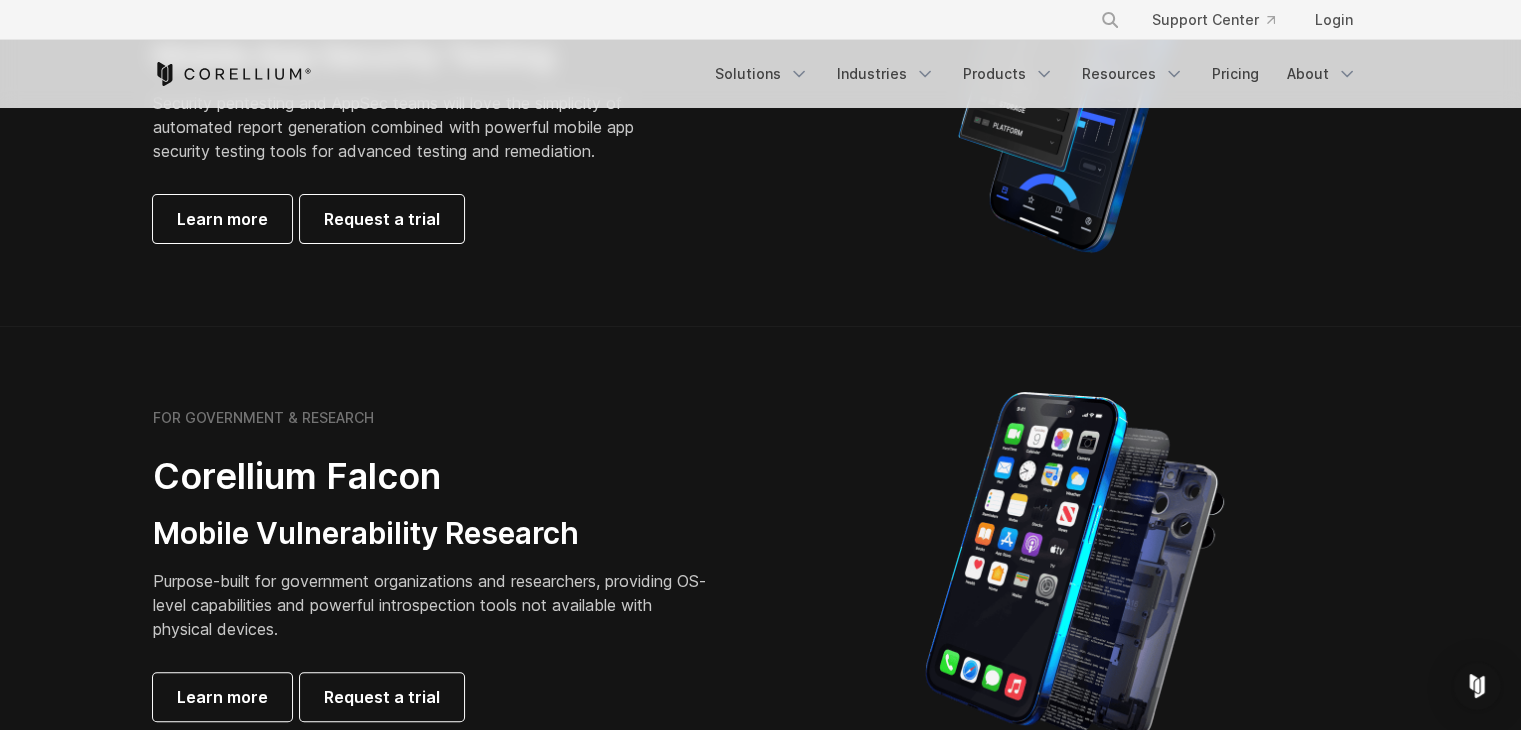 scroll, scrollTop: 800, scrollLeft: 0, axis: vertical 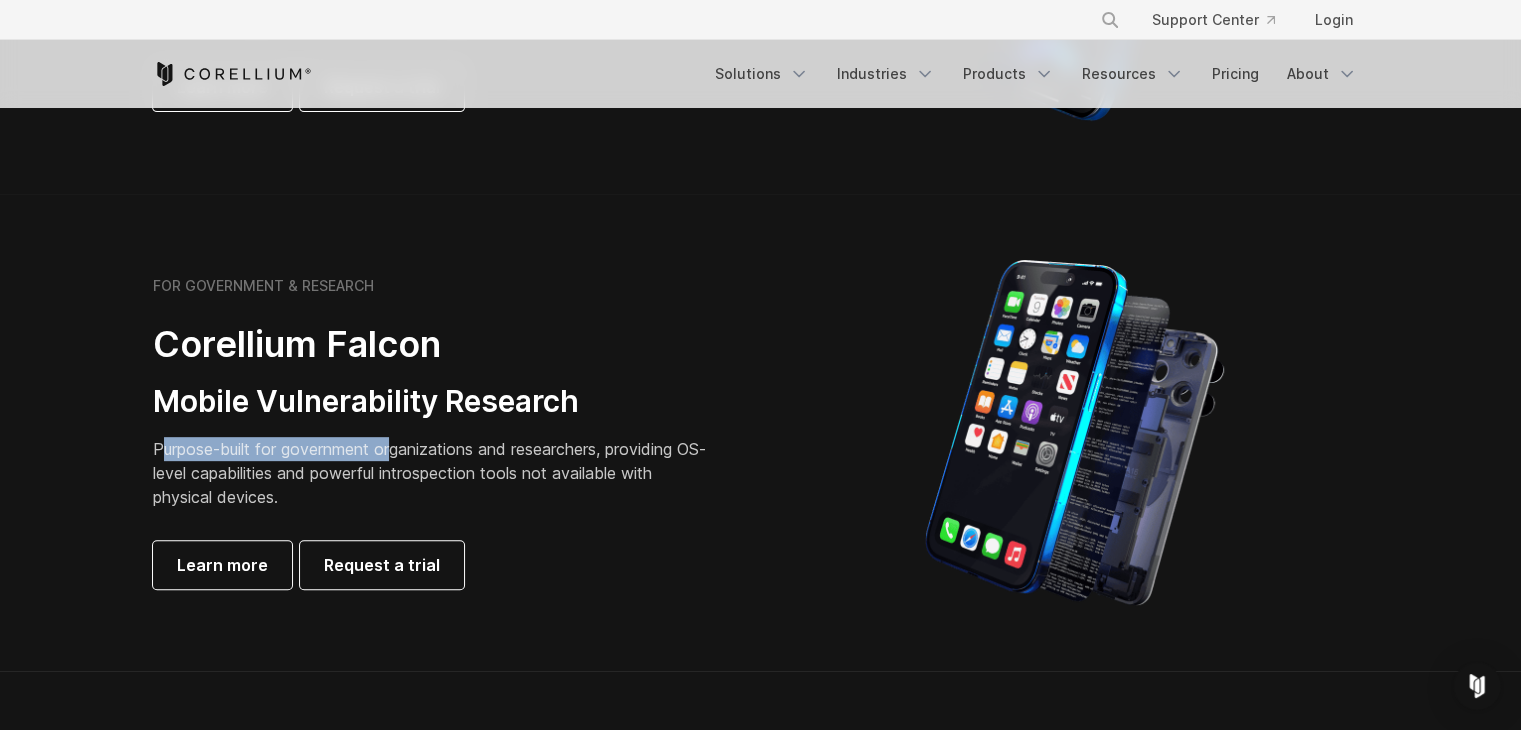 drag, startPoint x: 161, startPoint y: 446, endPoint x: 396, endPoint y: 434, distance: 235.30618 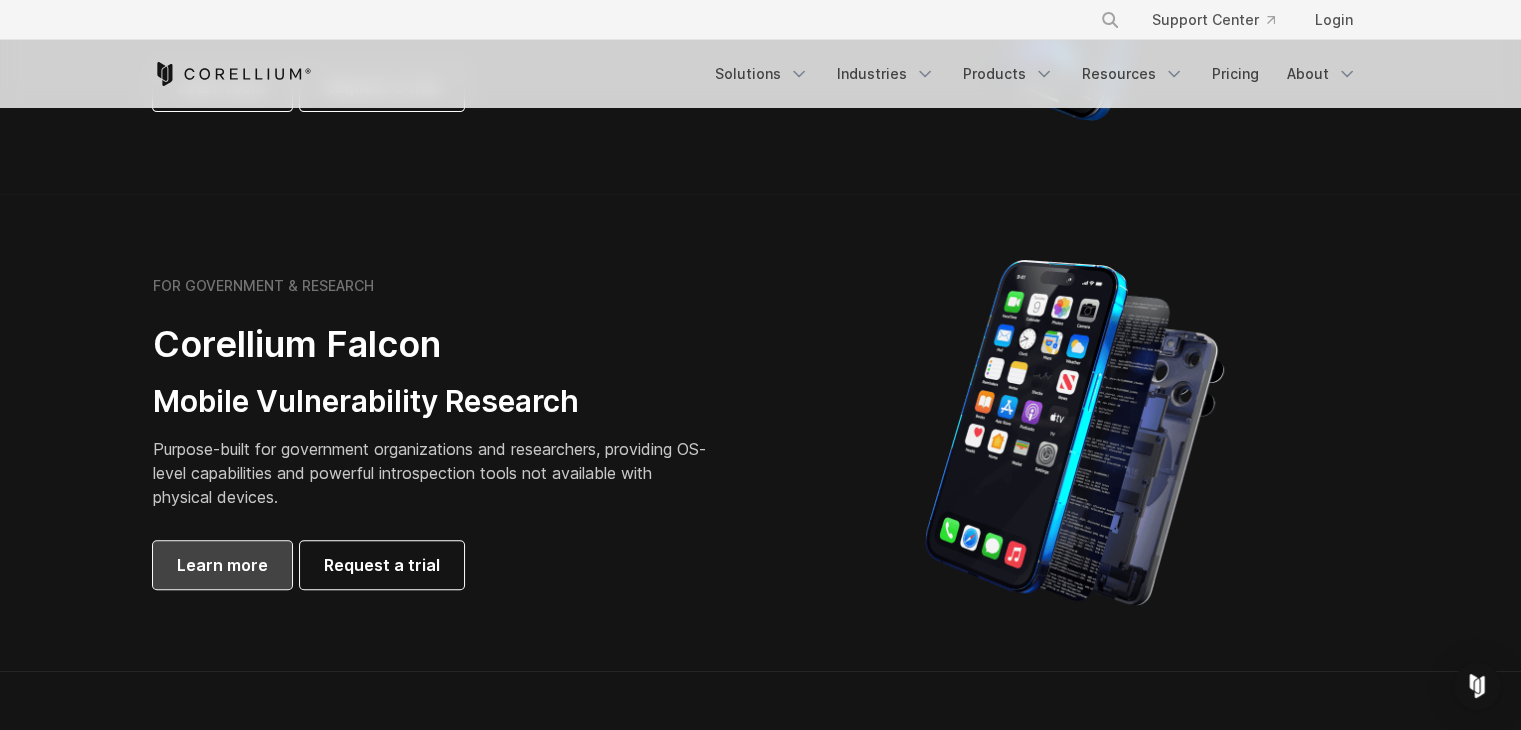 click on "Learn more" at bounding box center [222, 565] 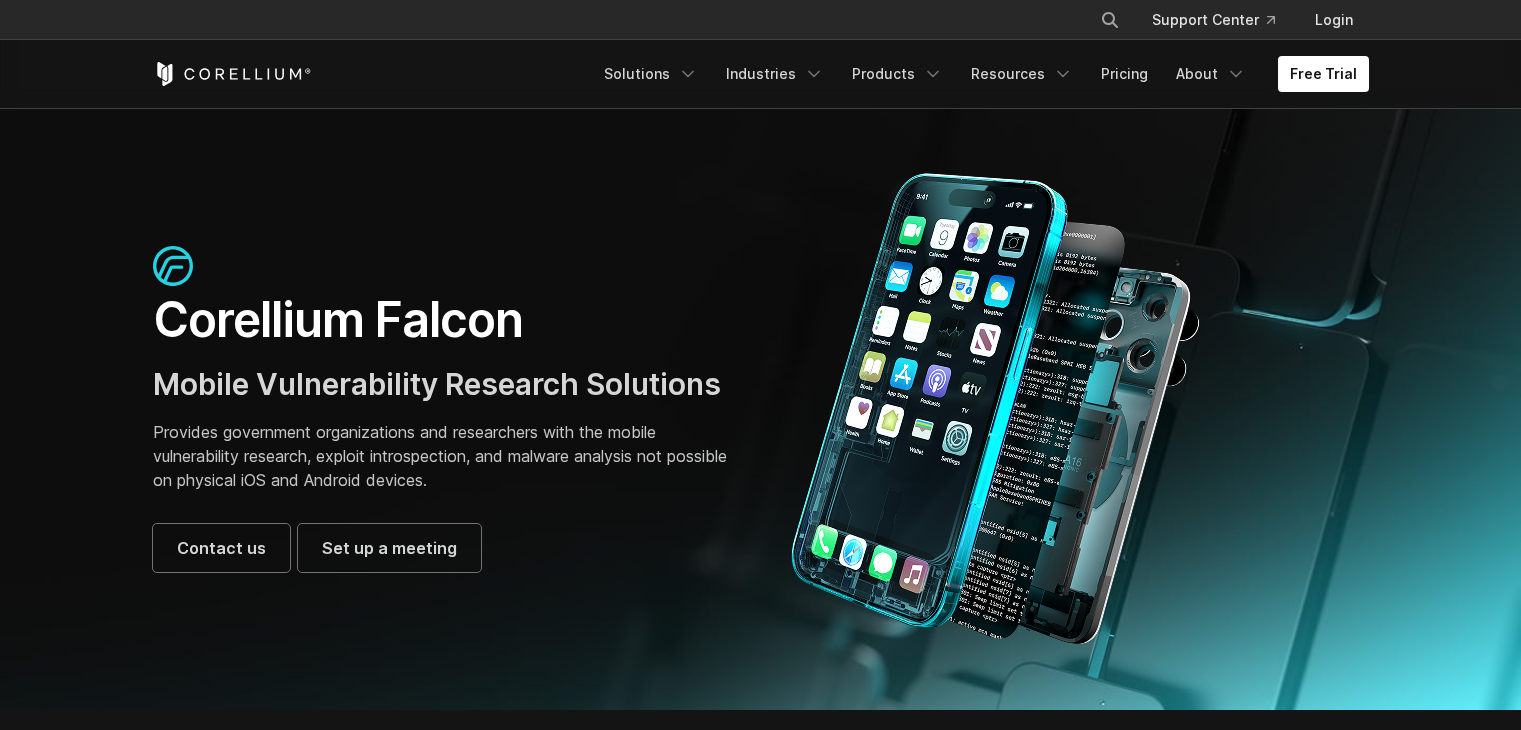 scroll, scrollTop: 0, scrollLeft: 0, axis: both 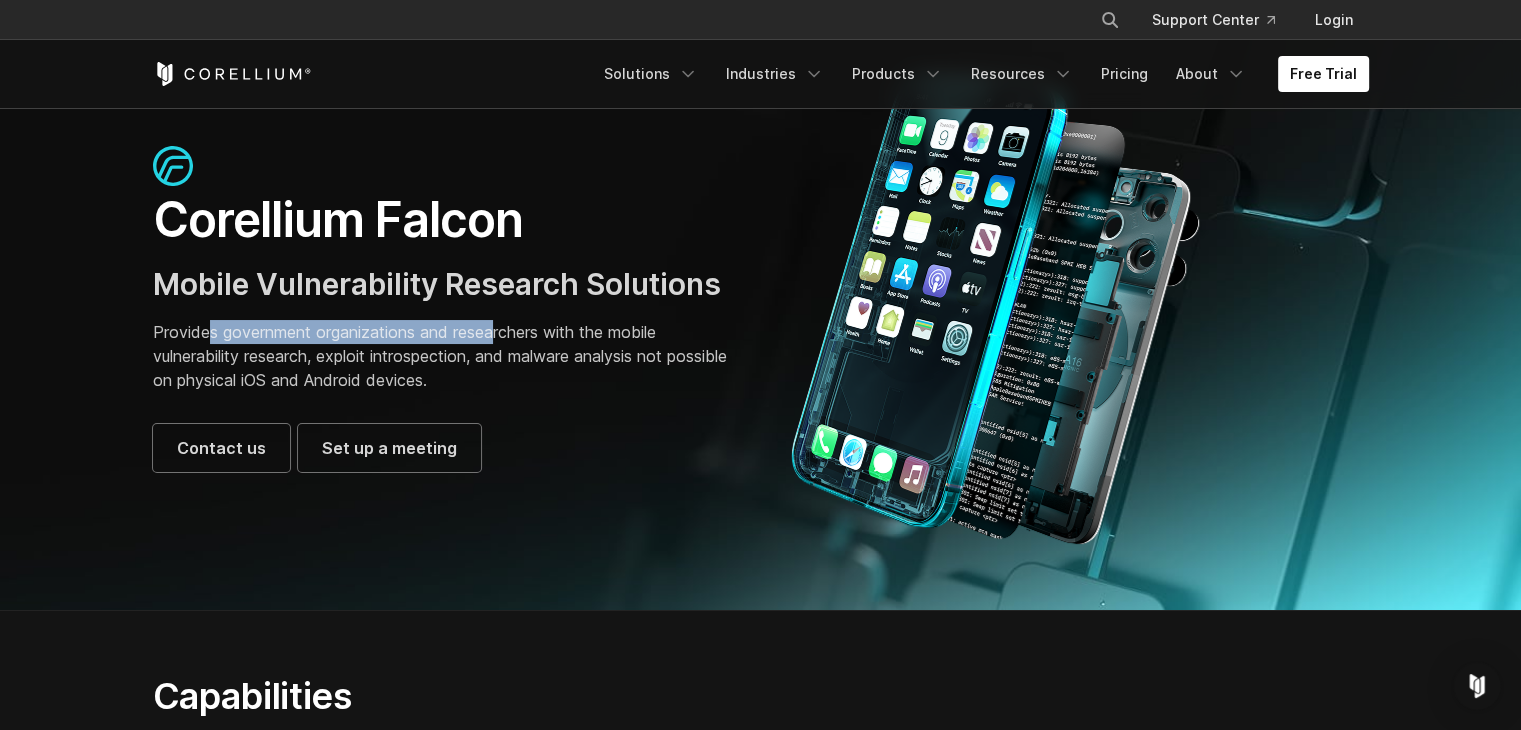 drag, startPoint x: 239, startPoint y: 329, endPoint x: 500, endPoint y: 312, distance: 261.55304 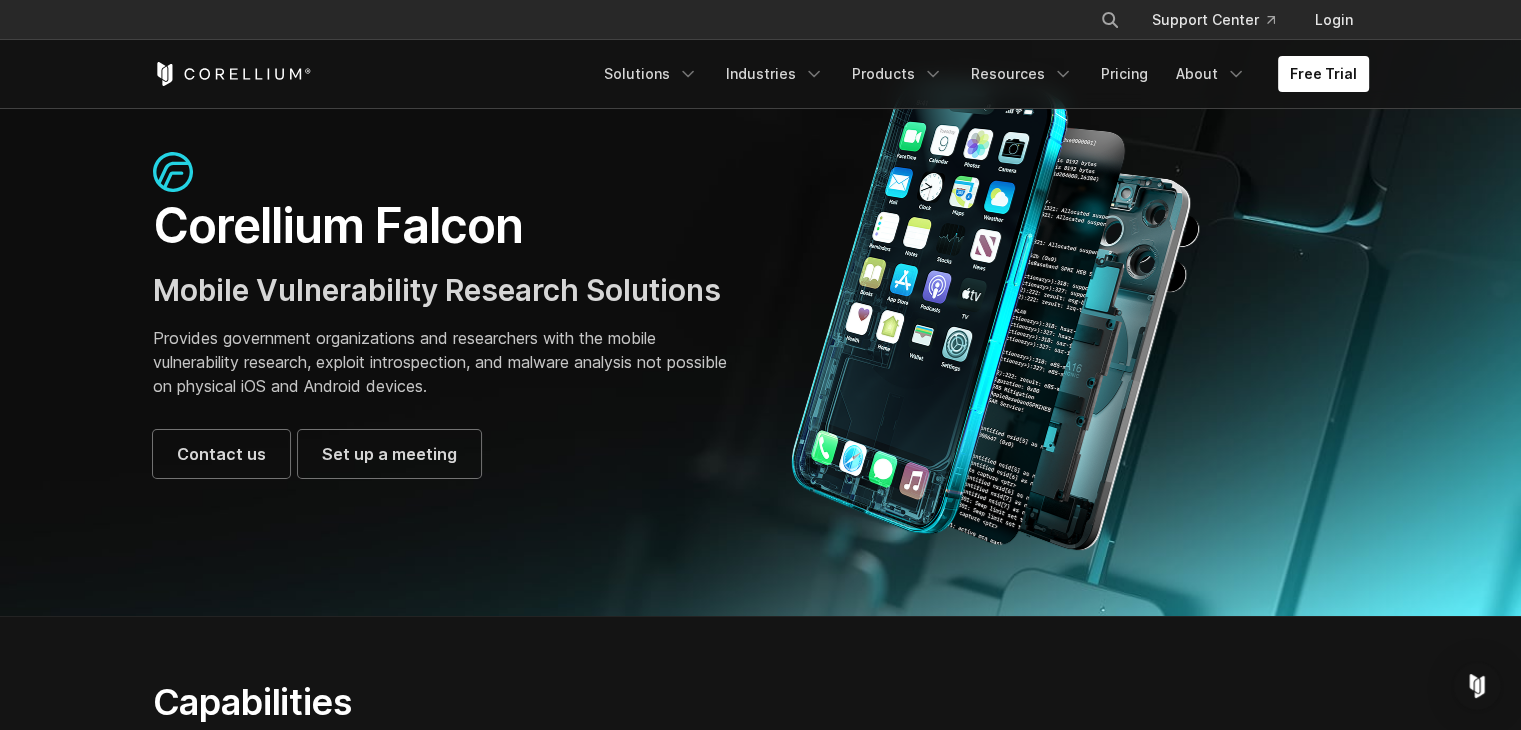 scroll, scrollTop: 100, scrollLeft: 0, axis: vertical 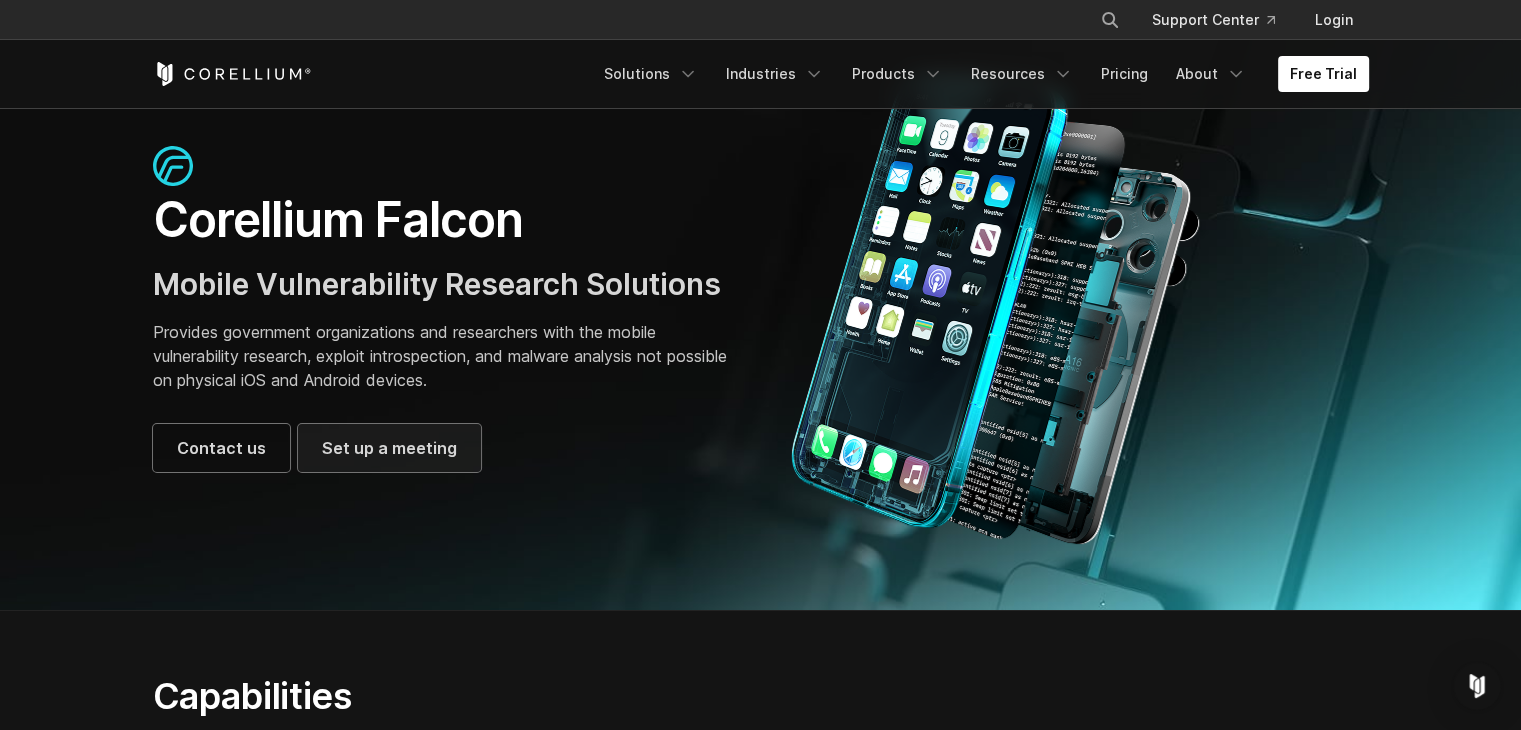 click on "Set up a meeting" at bounding box center [389, 448] 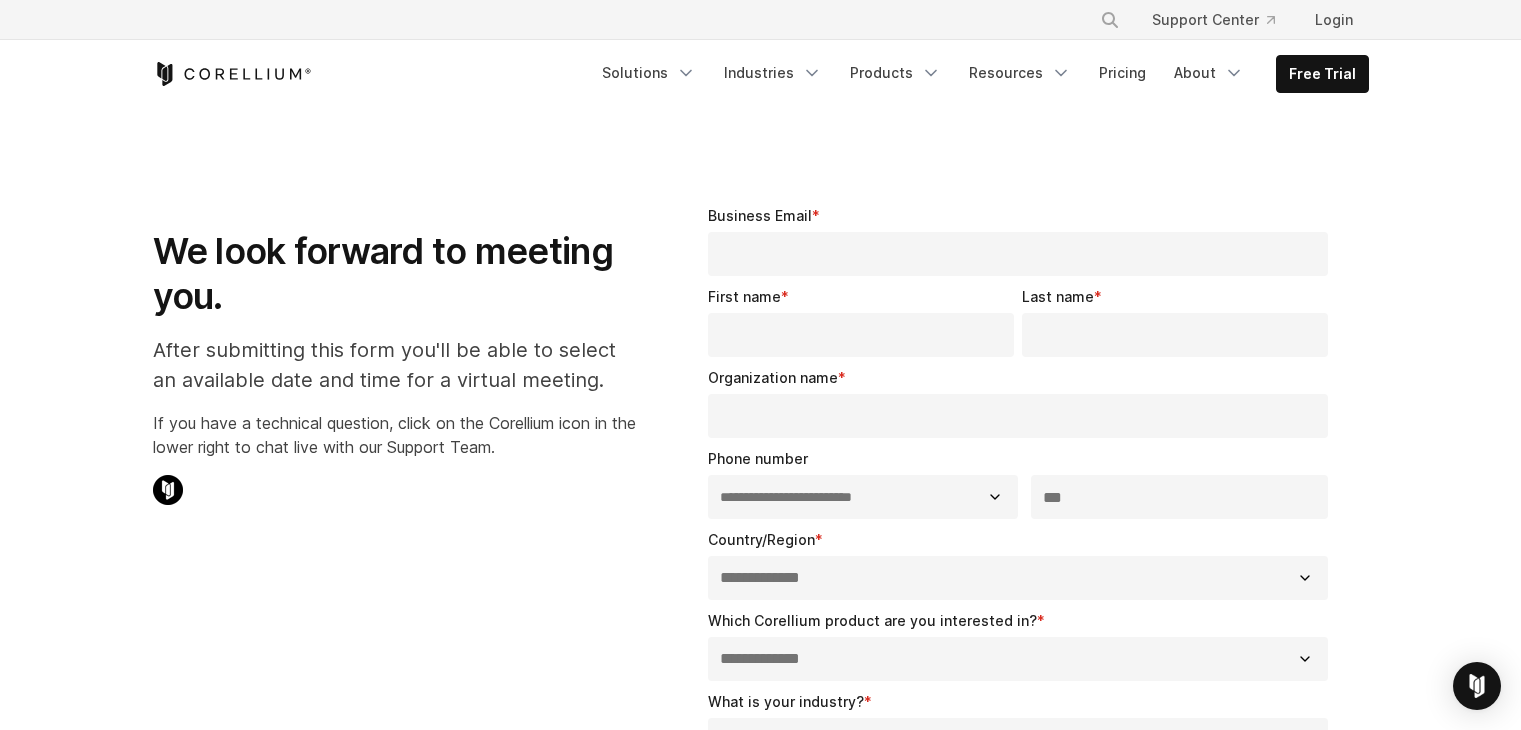 select on "**" 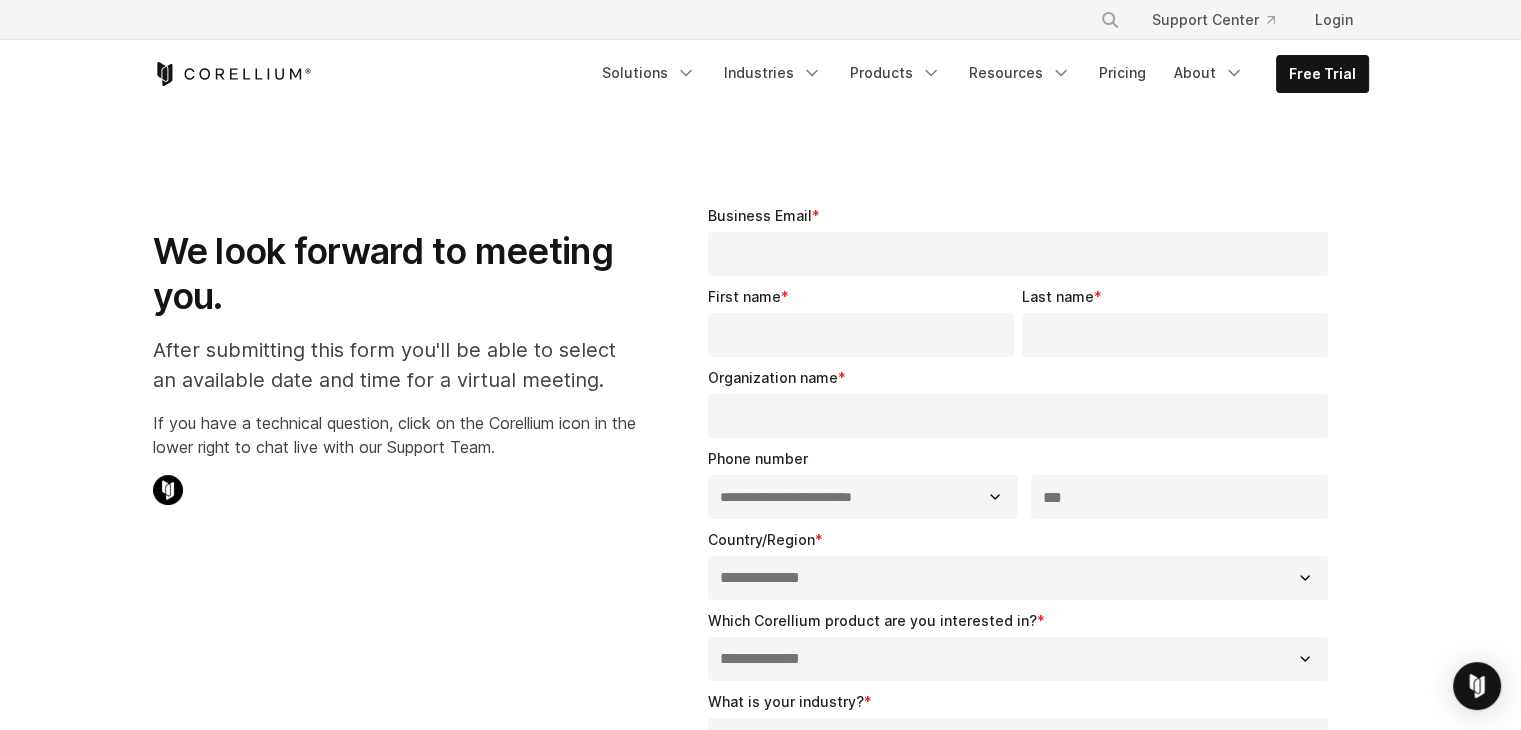 scroll, scrollTop: 0, scrollLeft: 0, axis: both 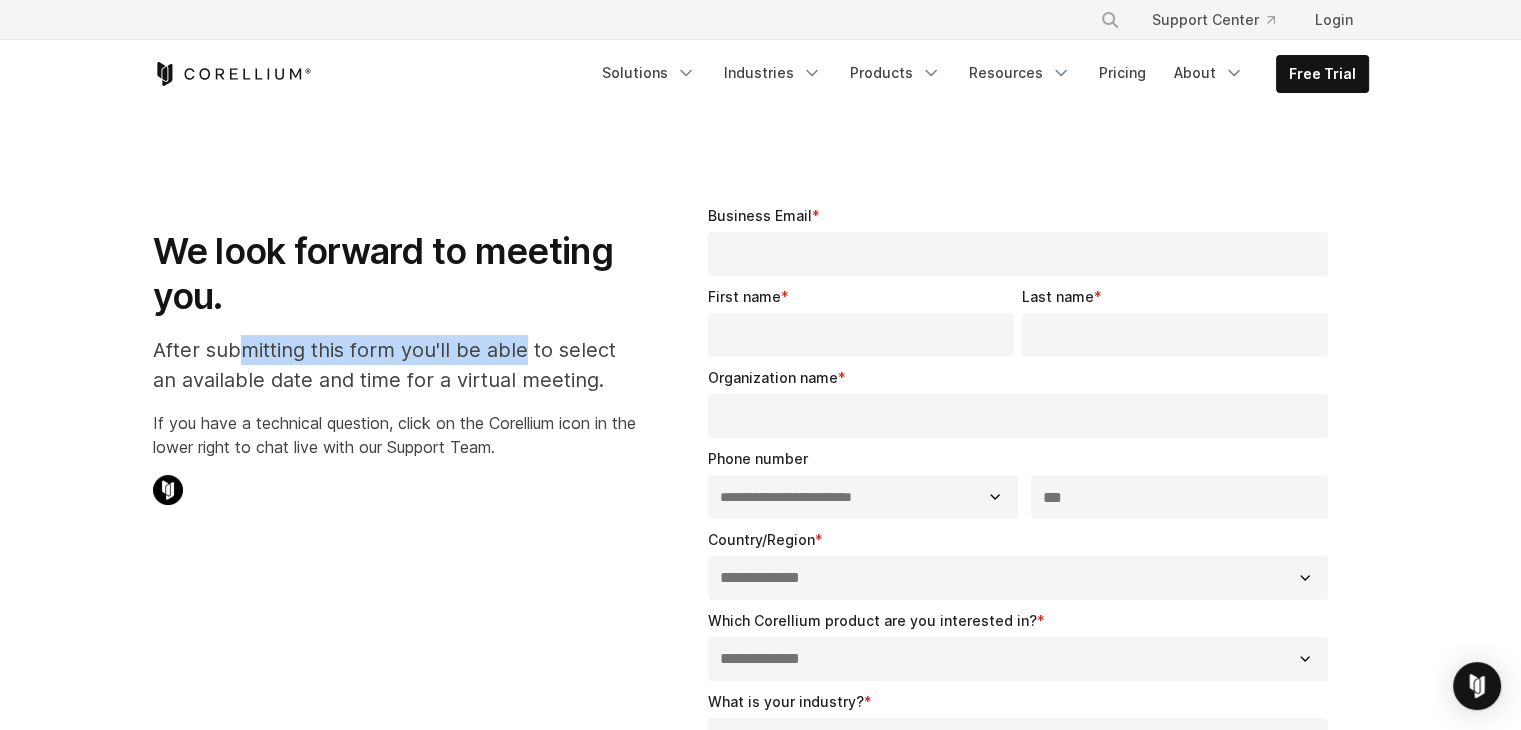 drag, startPoint x: 256, startPoint y: 350, endPoint x: 523, endPoint y: 347, distance: 267.01685 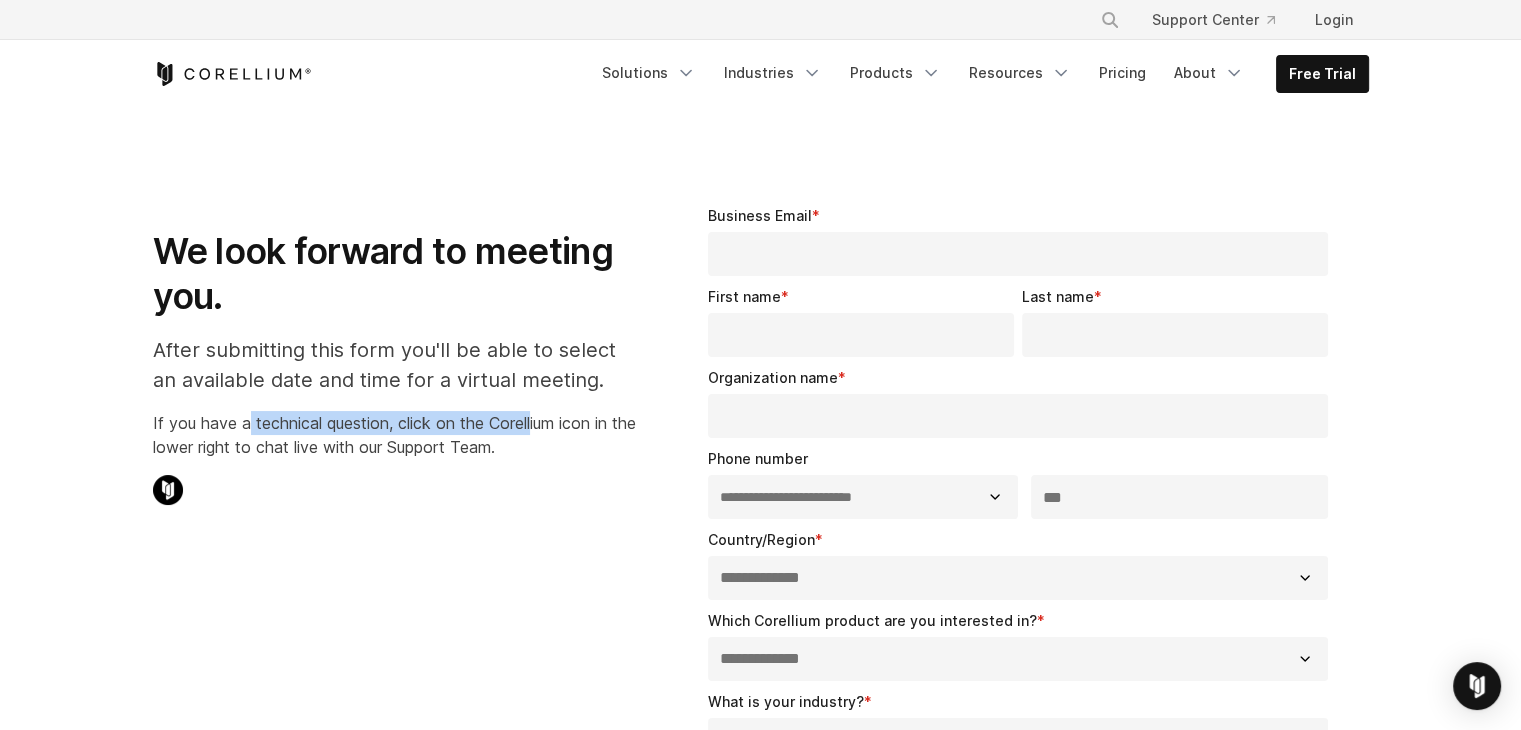 drag, startPoint x: 244, startPoint y: 427, endPoint x: 533, endPoint y: 417, distance: 289.17297 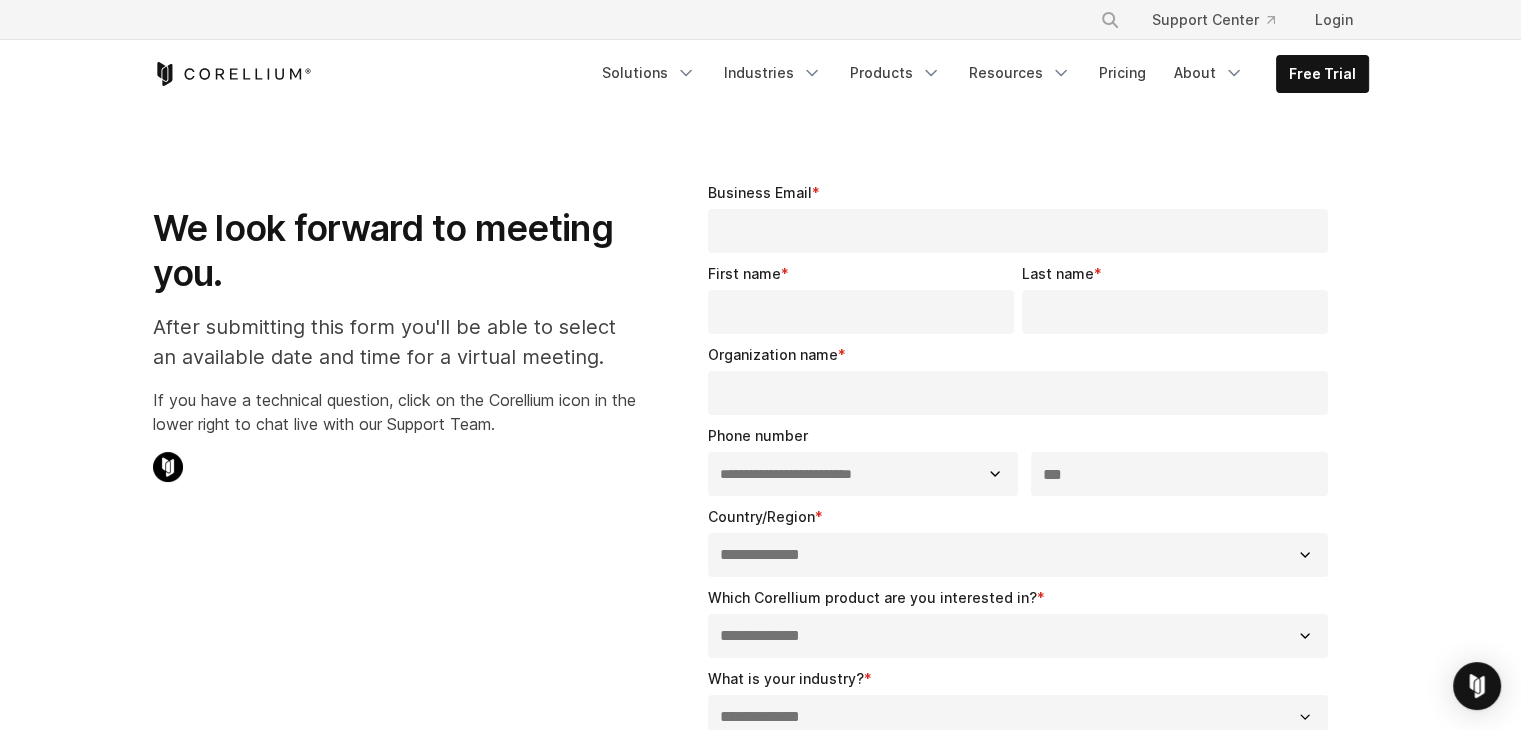 scroll, scrollTop: 0, scrollLeft: 0, axis: both 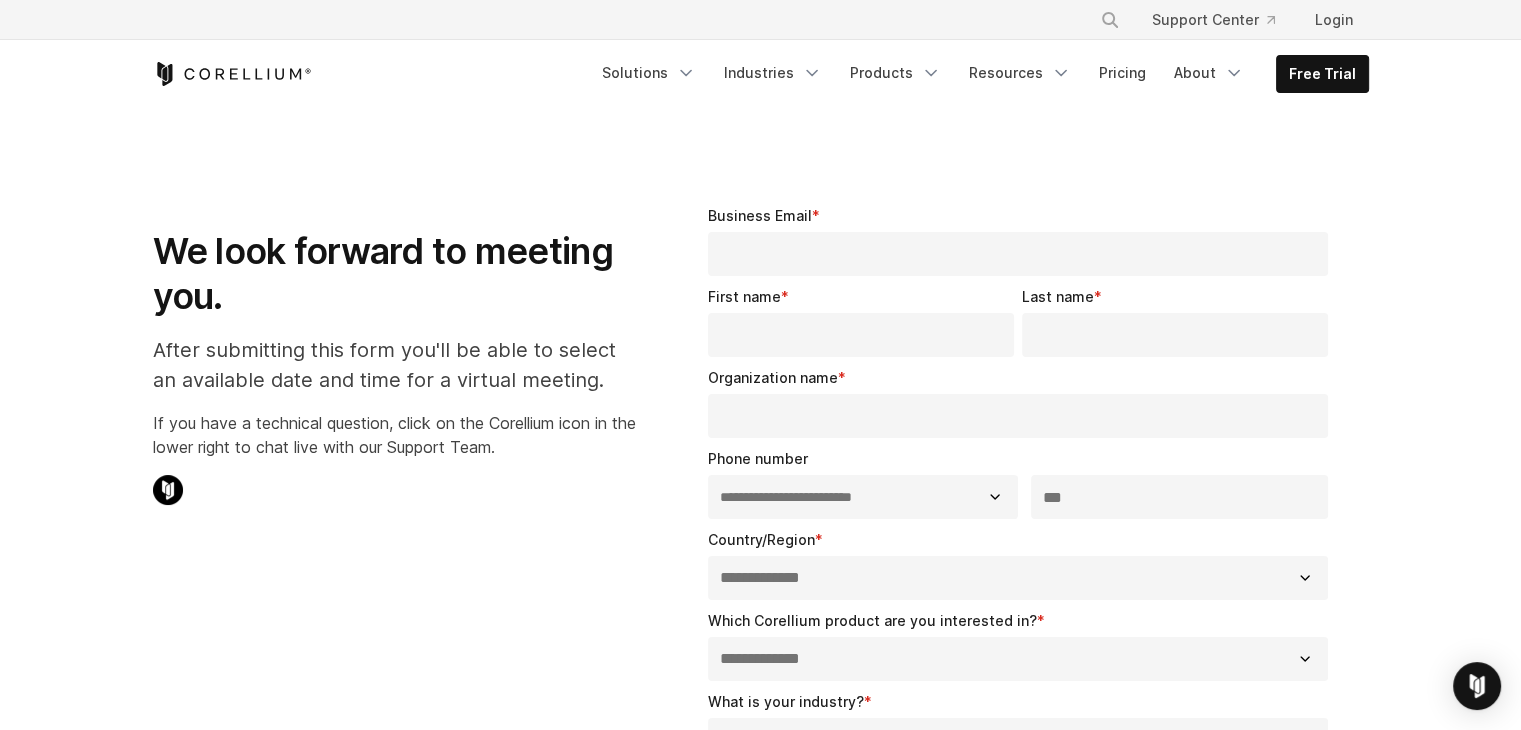 click on "*" at bounding box center (816, 215) 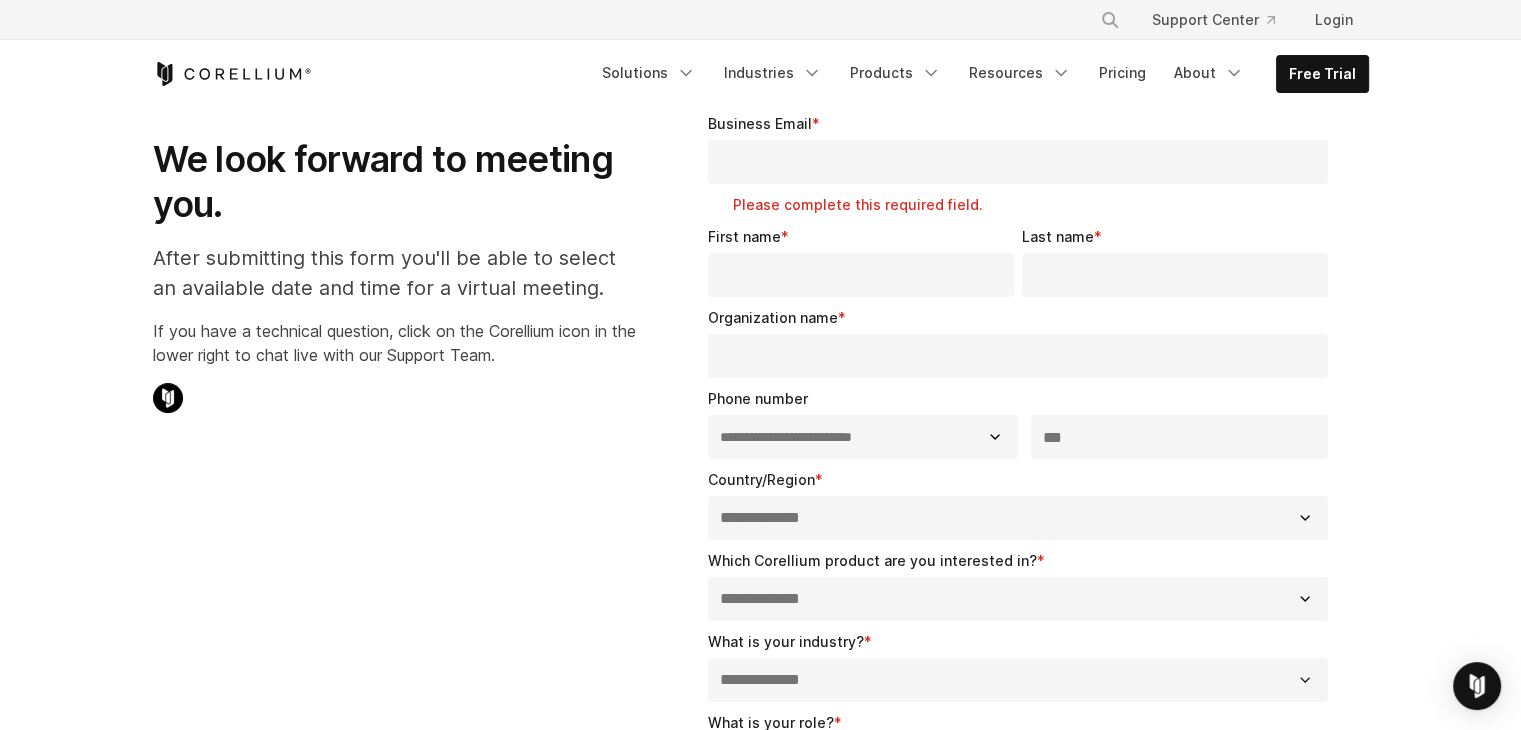 scroll, scrollTop: 100, scrollLeft: 0, axis: vertical 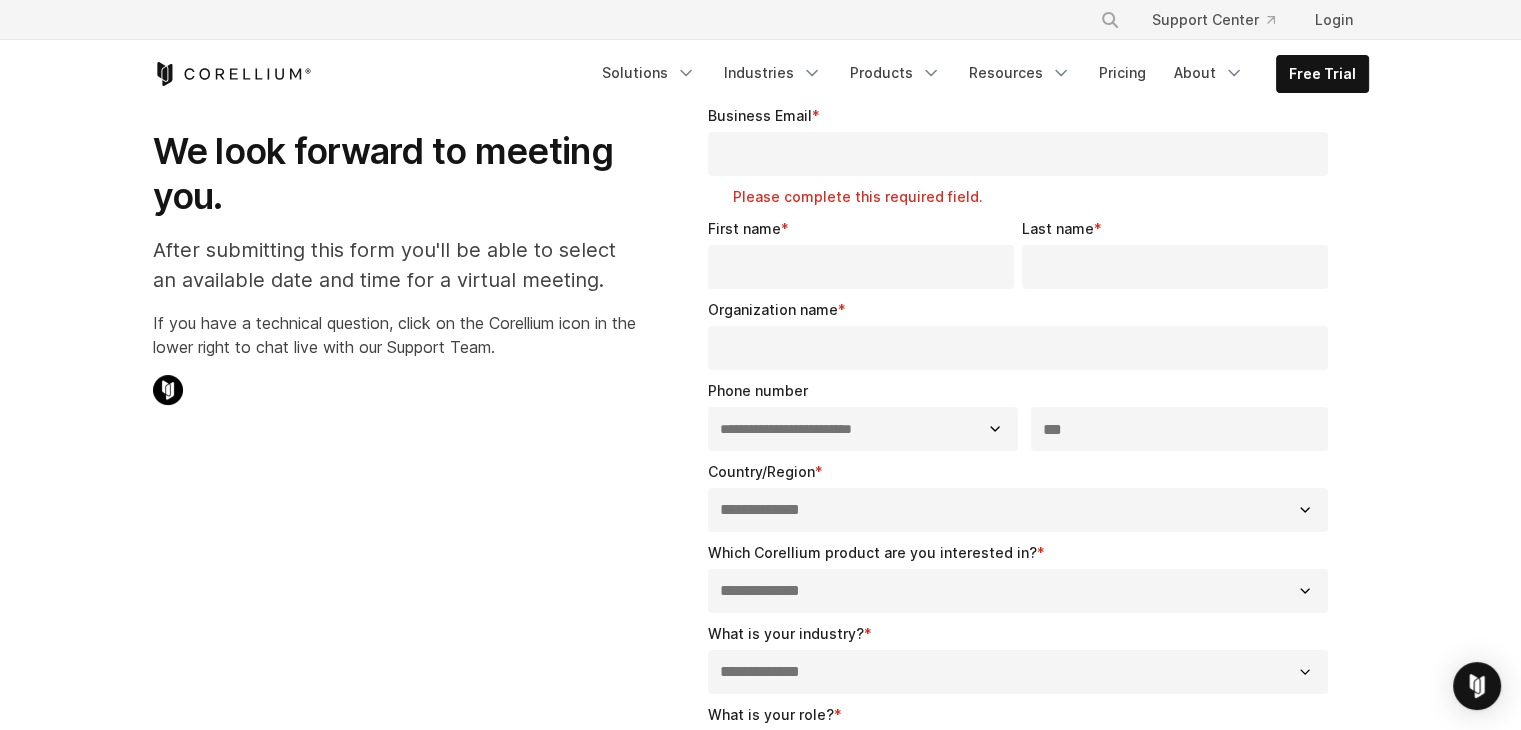 click on "Organization name *" at bounding box center (1018, 348) 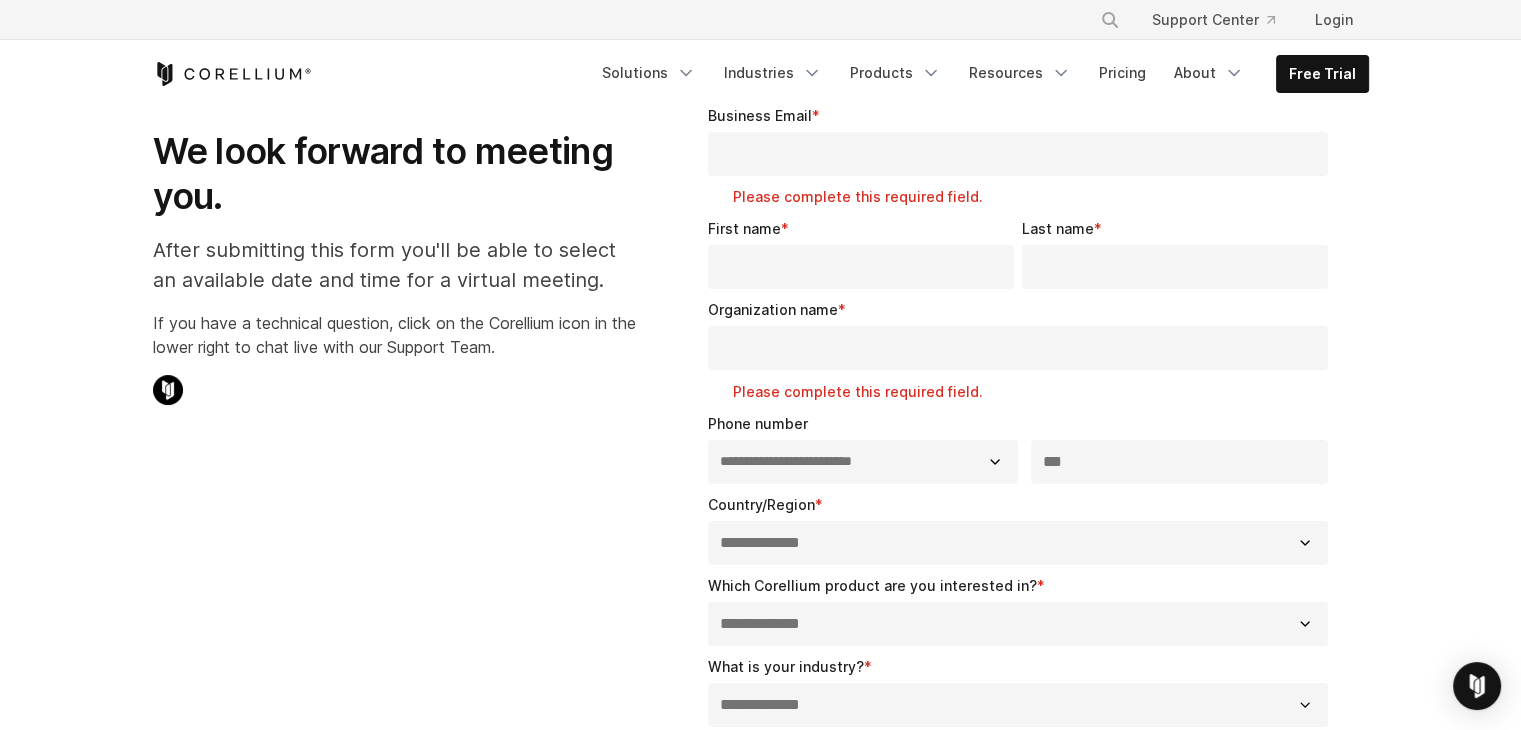 click on "**********" at bounding box center (1022, 629) 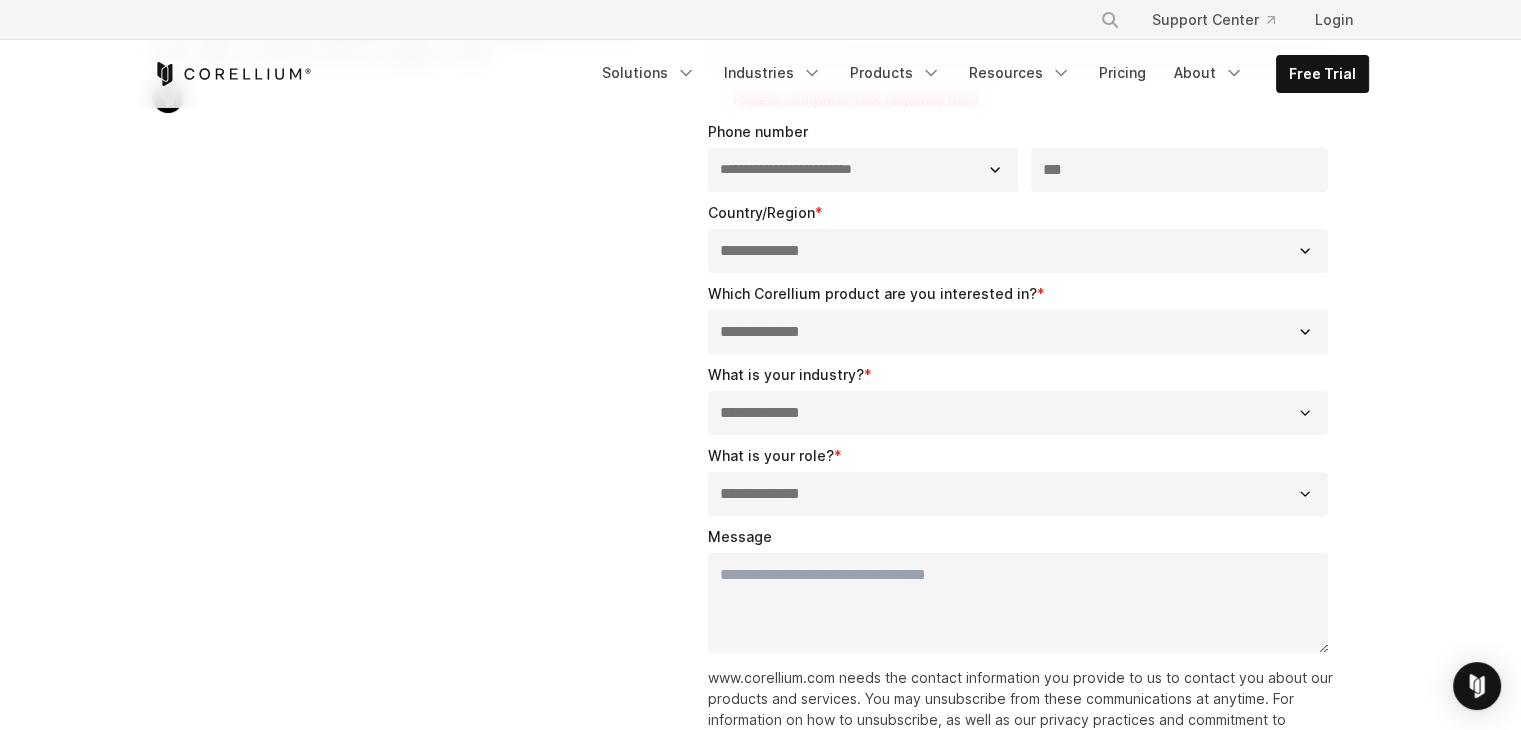 scroll, scrollTop: 400, scrollLeft: 0, axis: vertical 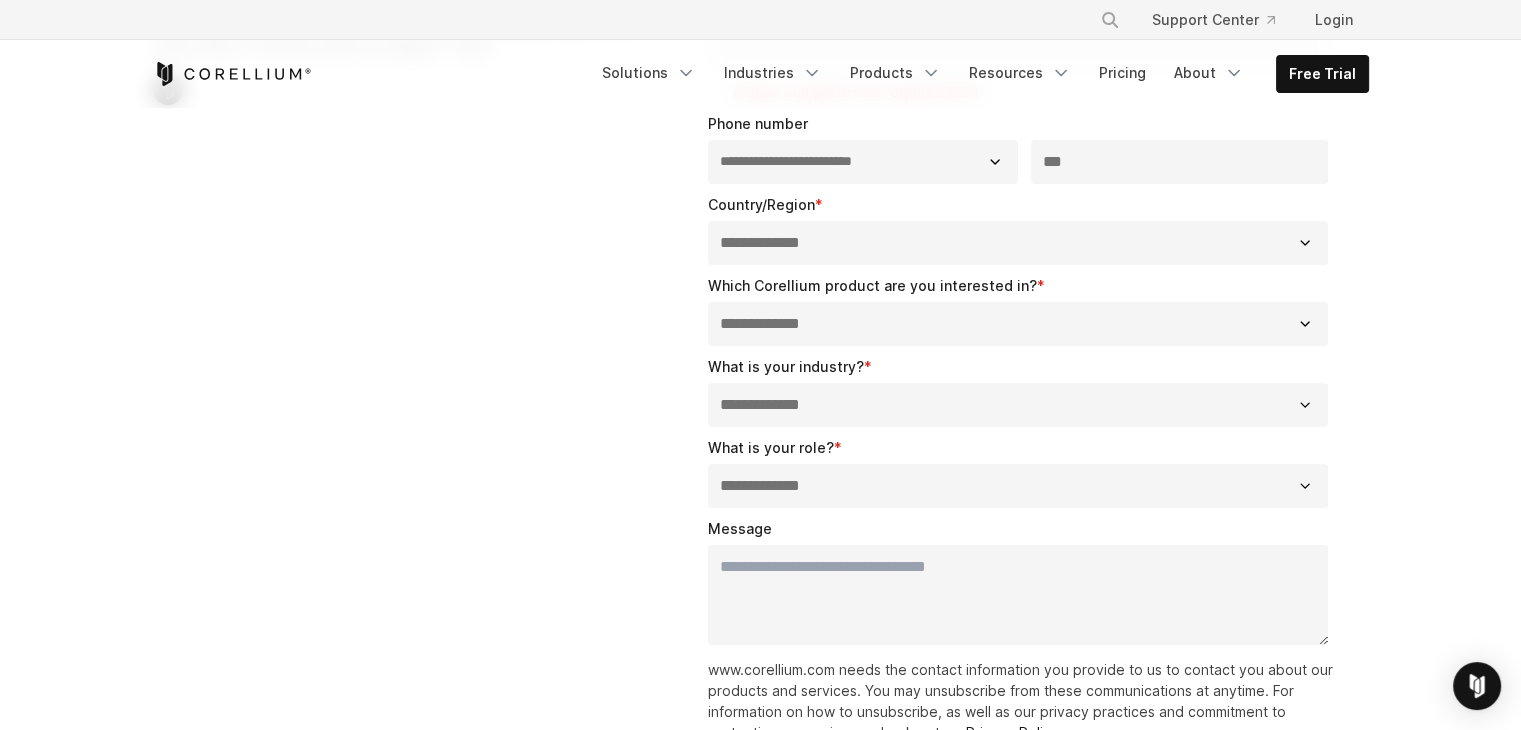 click on "**********" at bounding box center [1018, 405] 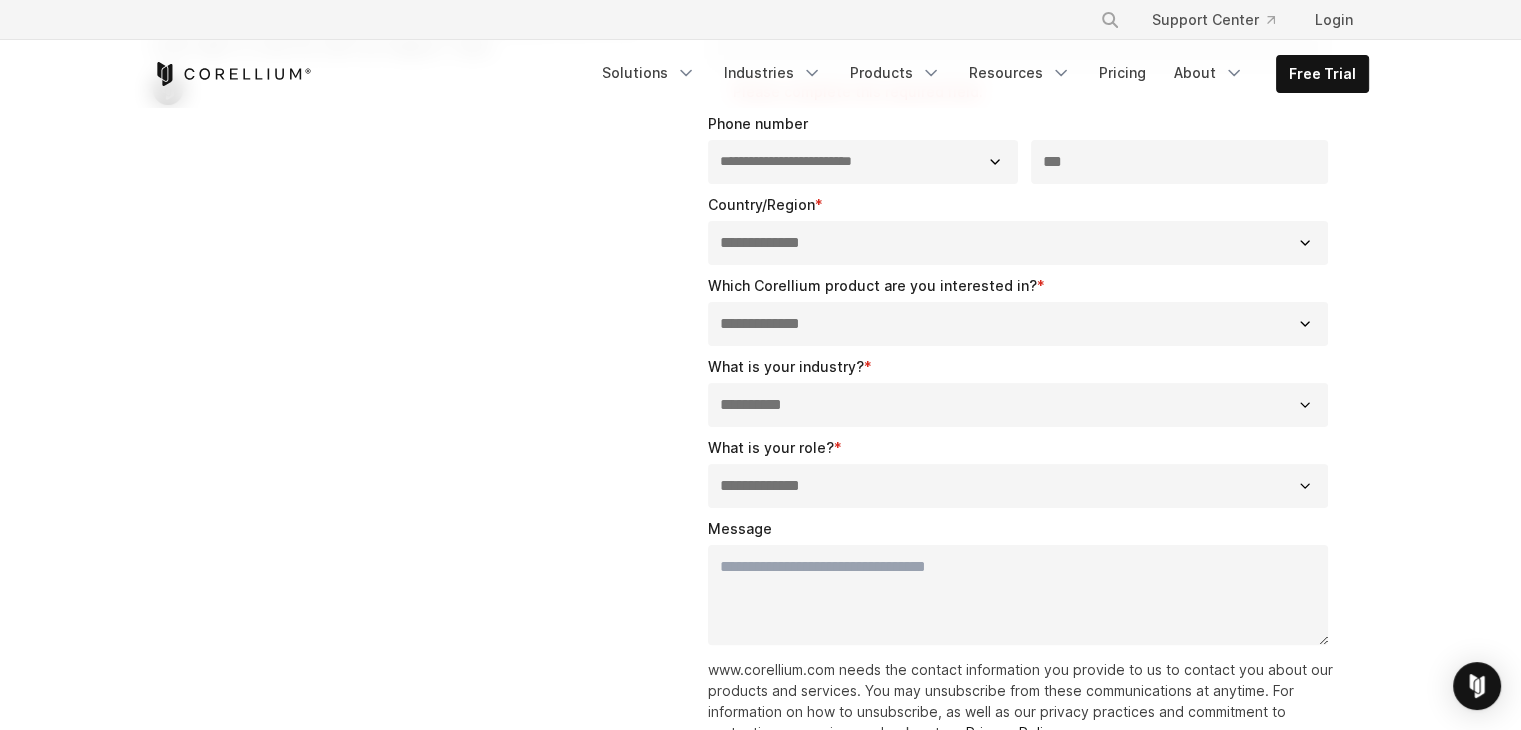 click on "**********" at bounding box center (1018, 405) 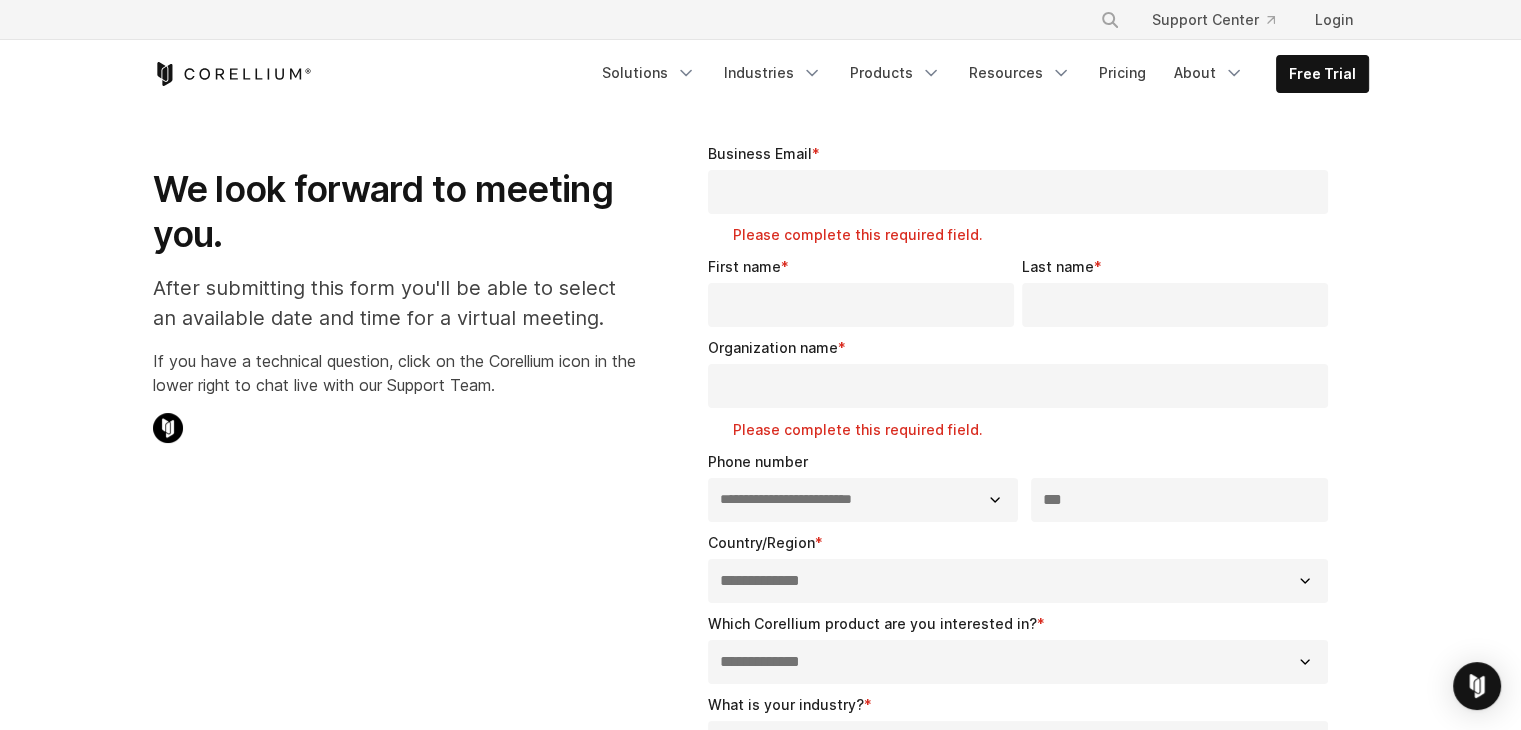 scroll, scrollTop: 0, scrollLeft: 0, axis: both 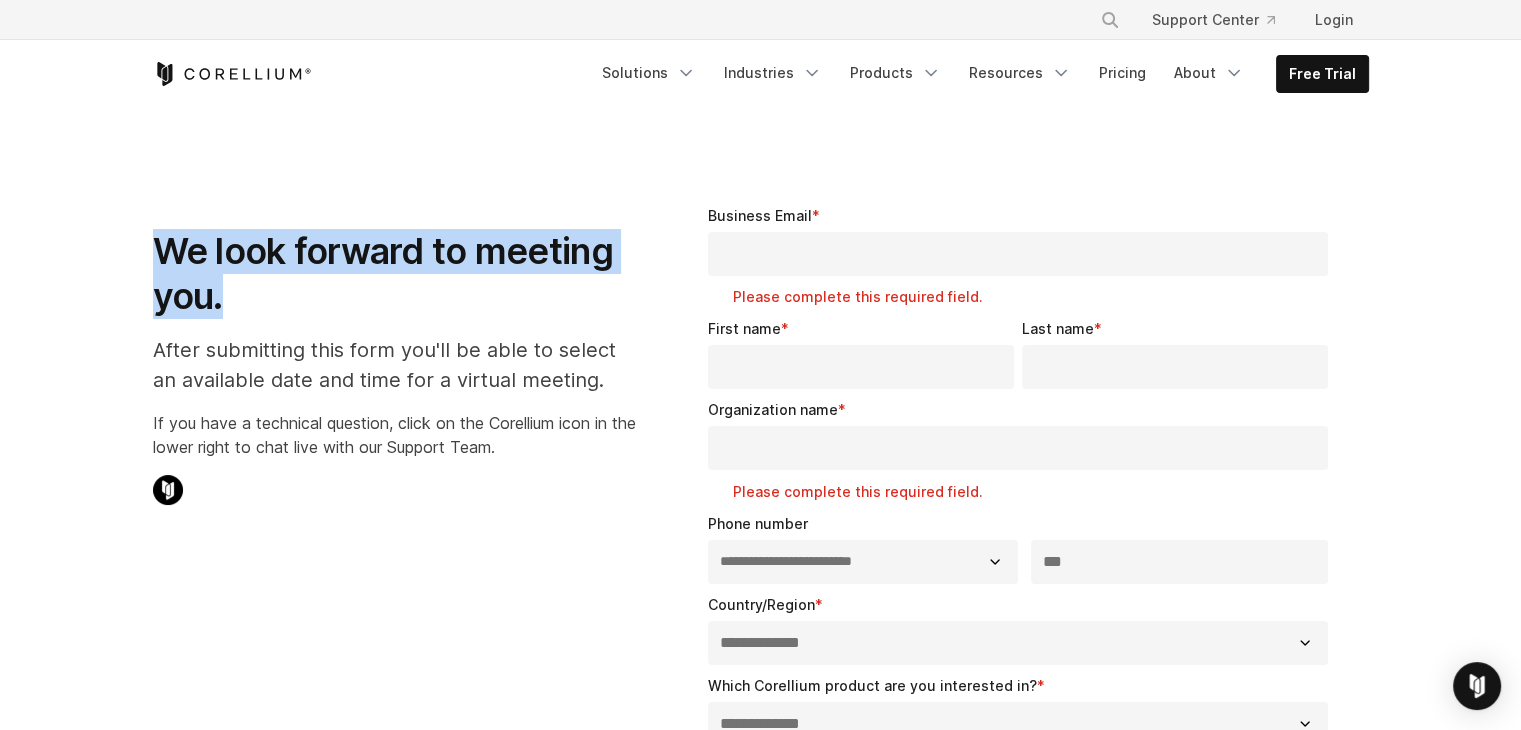 drag, startPoint x: 188, startPoint y: 256, endPoint x: 582, endPoint y: 311, distance: 397.8203 